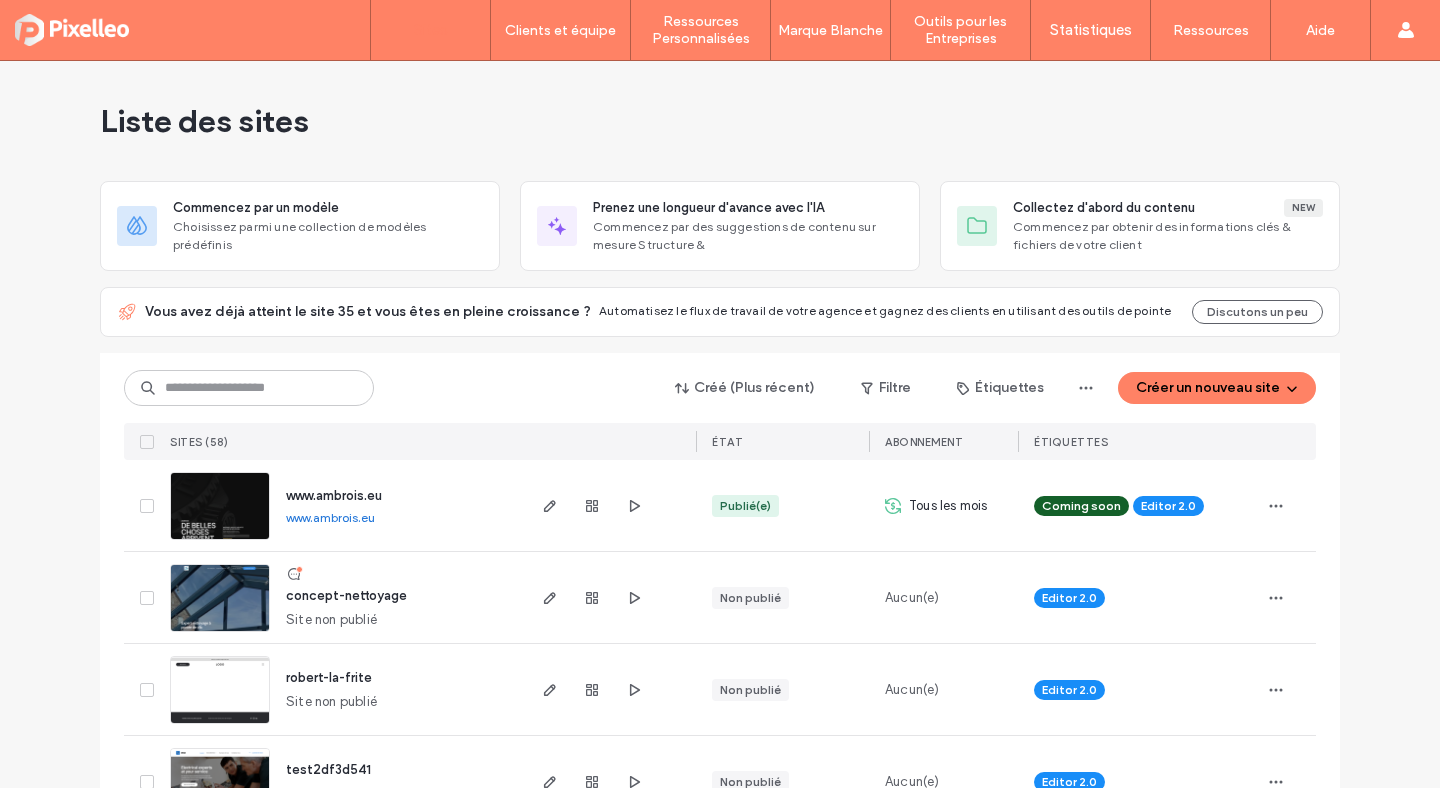 scroll, scrollTop: 0, scrollLeft: 0, axis: both 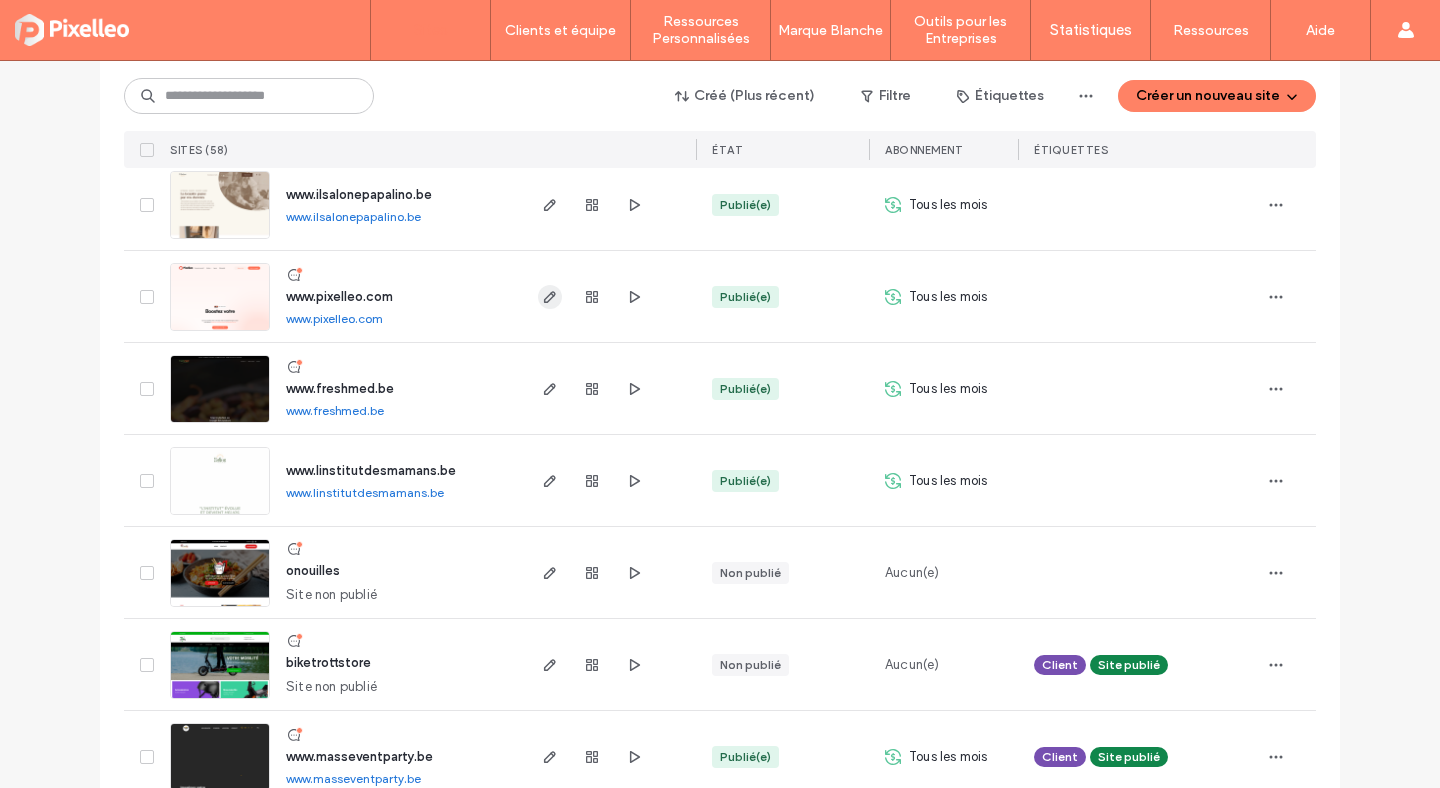 click 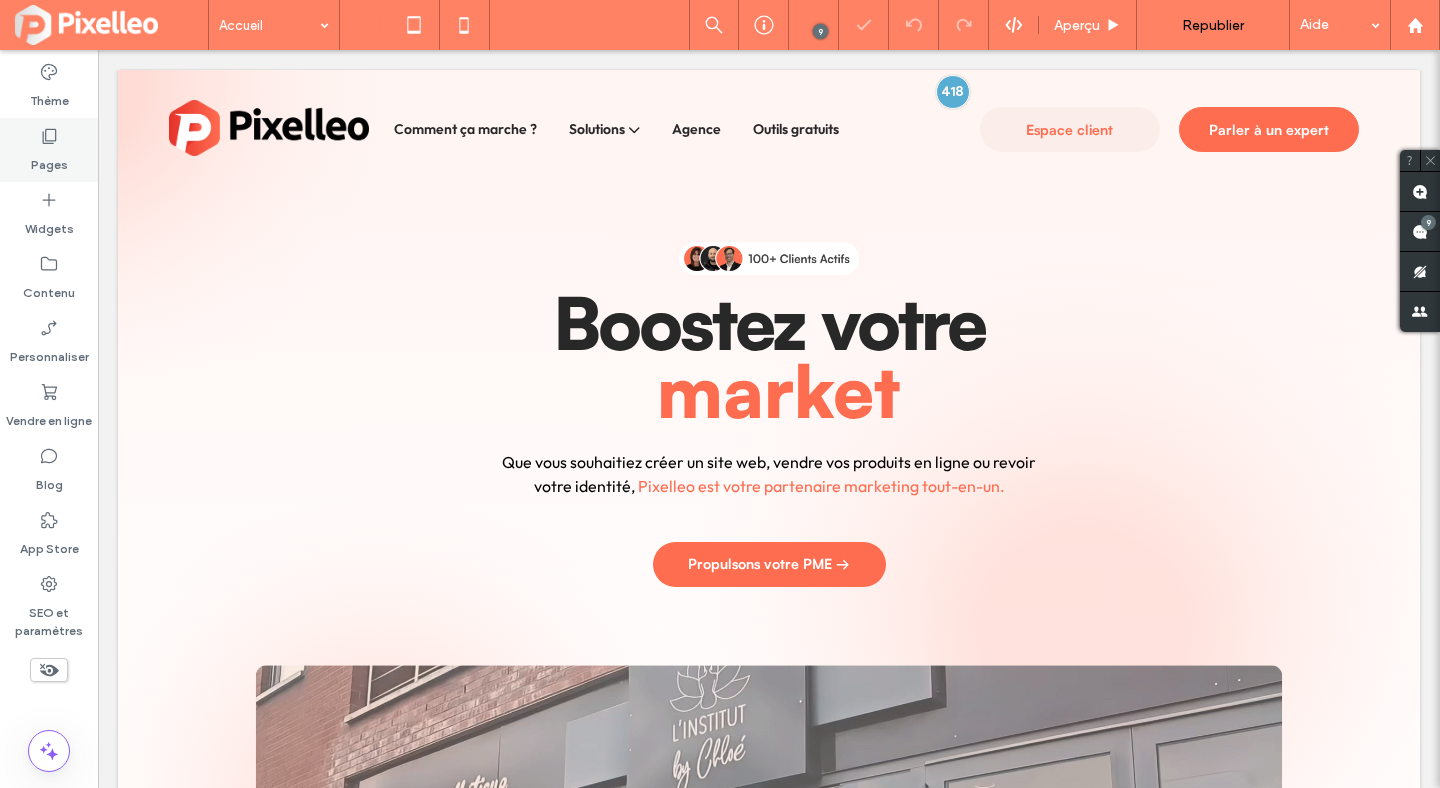 scroll, scrollTop: 0, scrollLeft: 0, axis: both 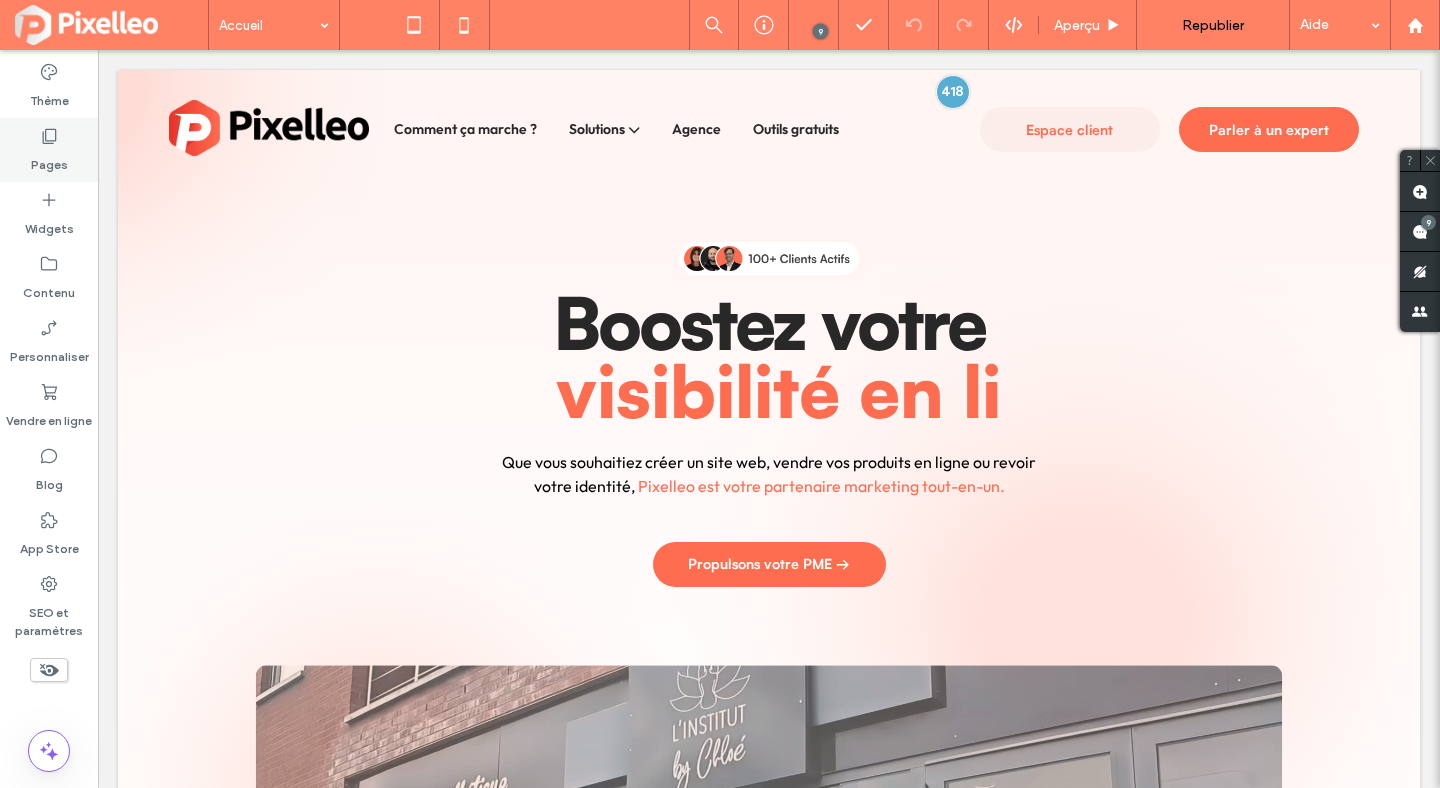 click on "Pages" at bounding box center (49, 160) 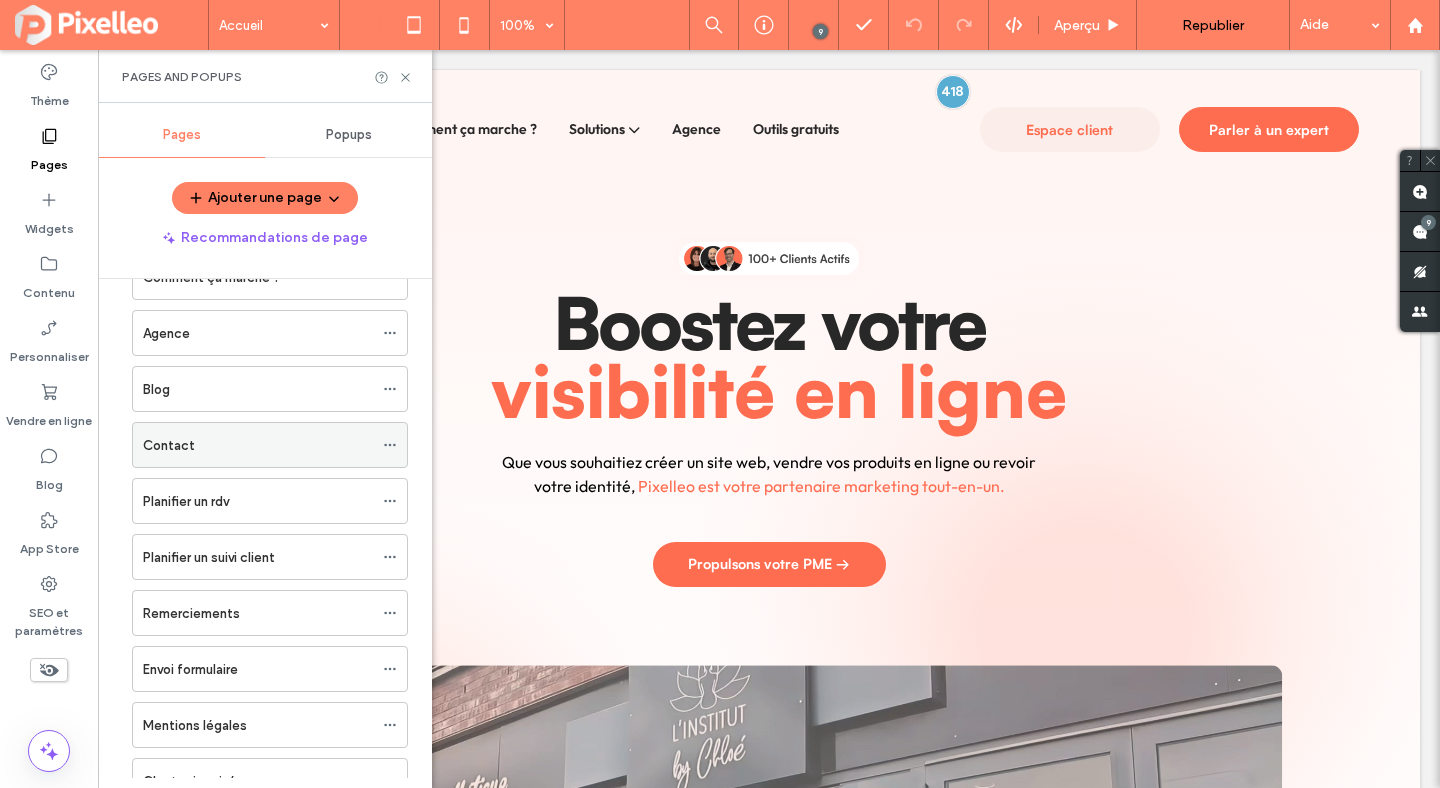 scroll, scrollTop: 108, scrollLeft: 0, axis: vertical 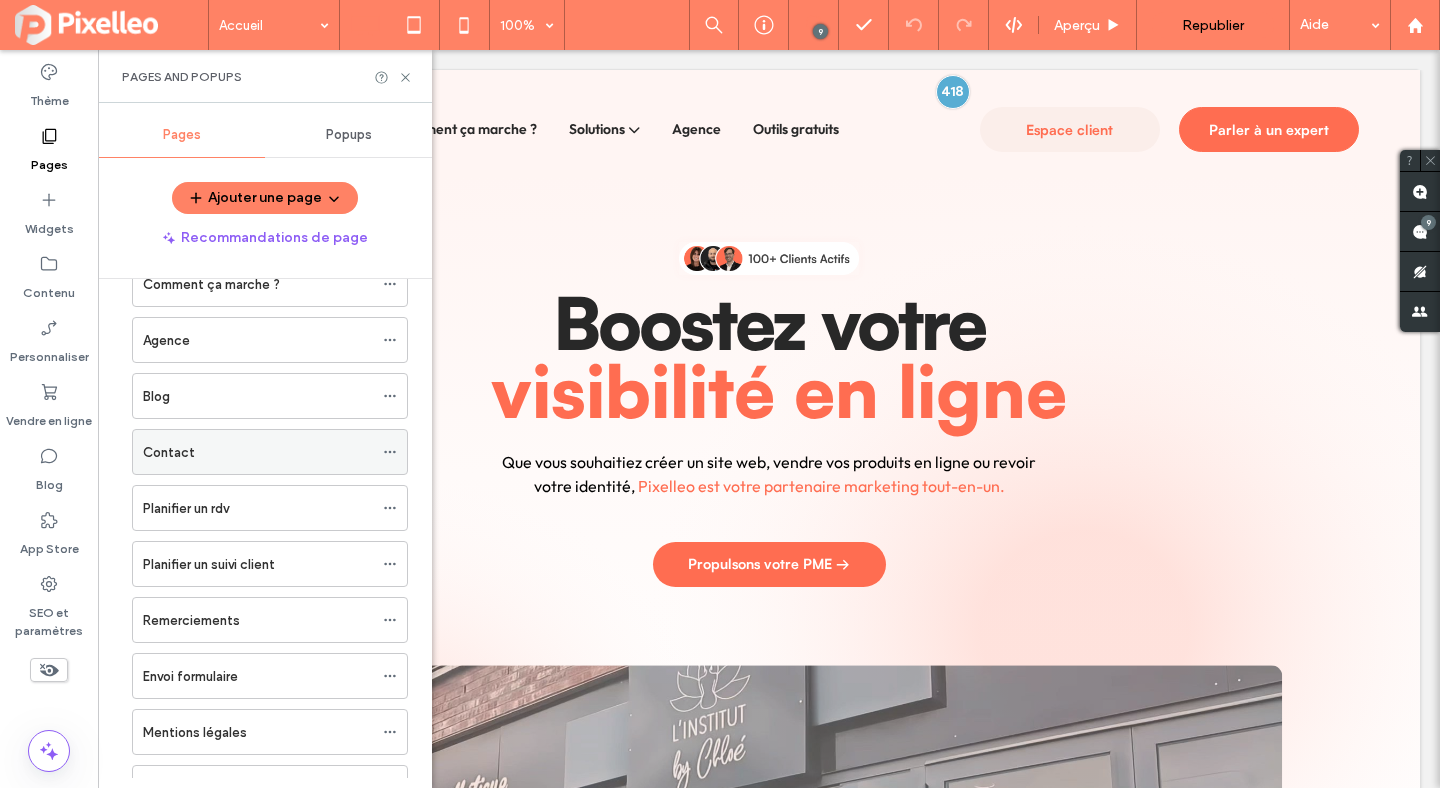 click on "Contact" at bounding box center (258, 452) 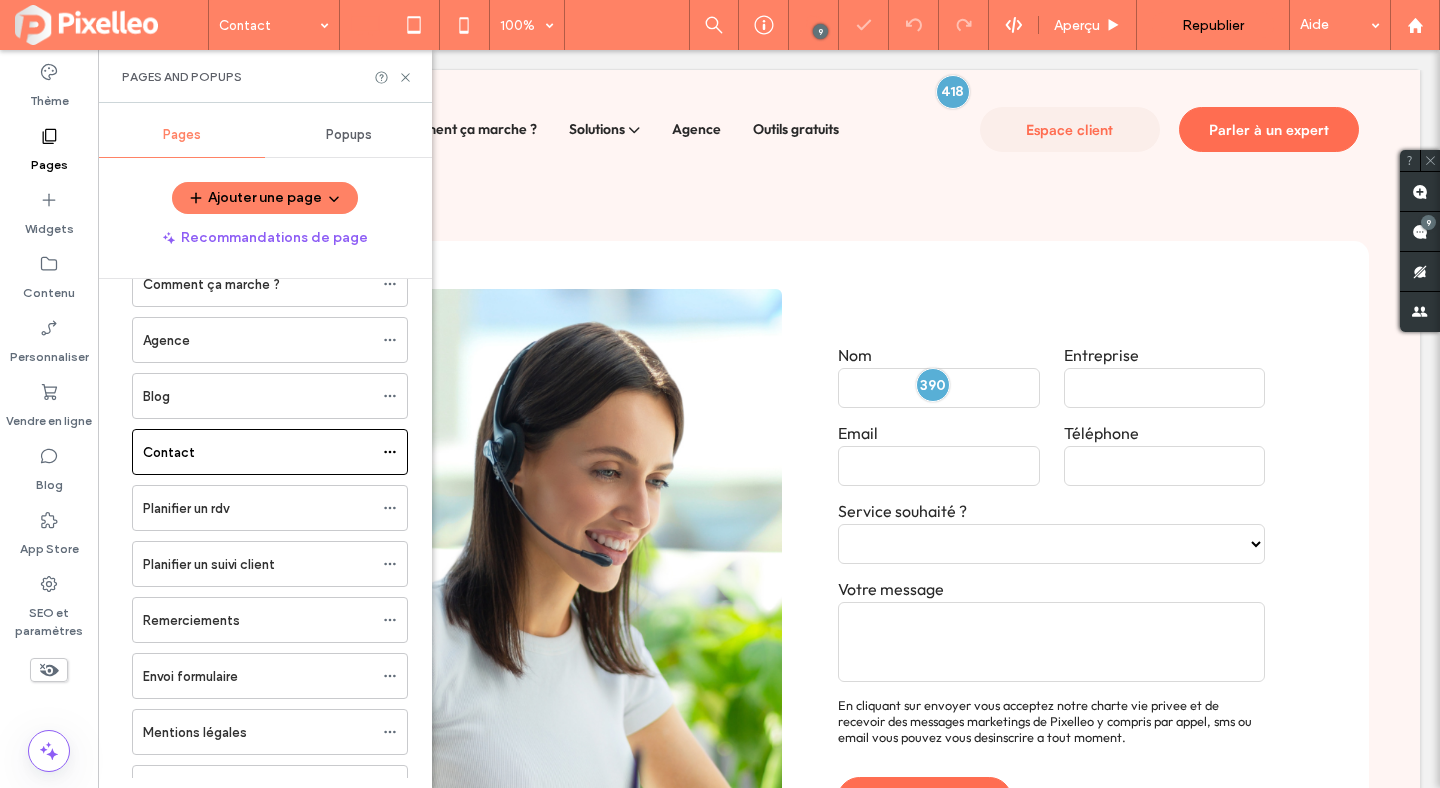 scroll, scrollTop: 0, scrollLeft: 0, axis: both 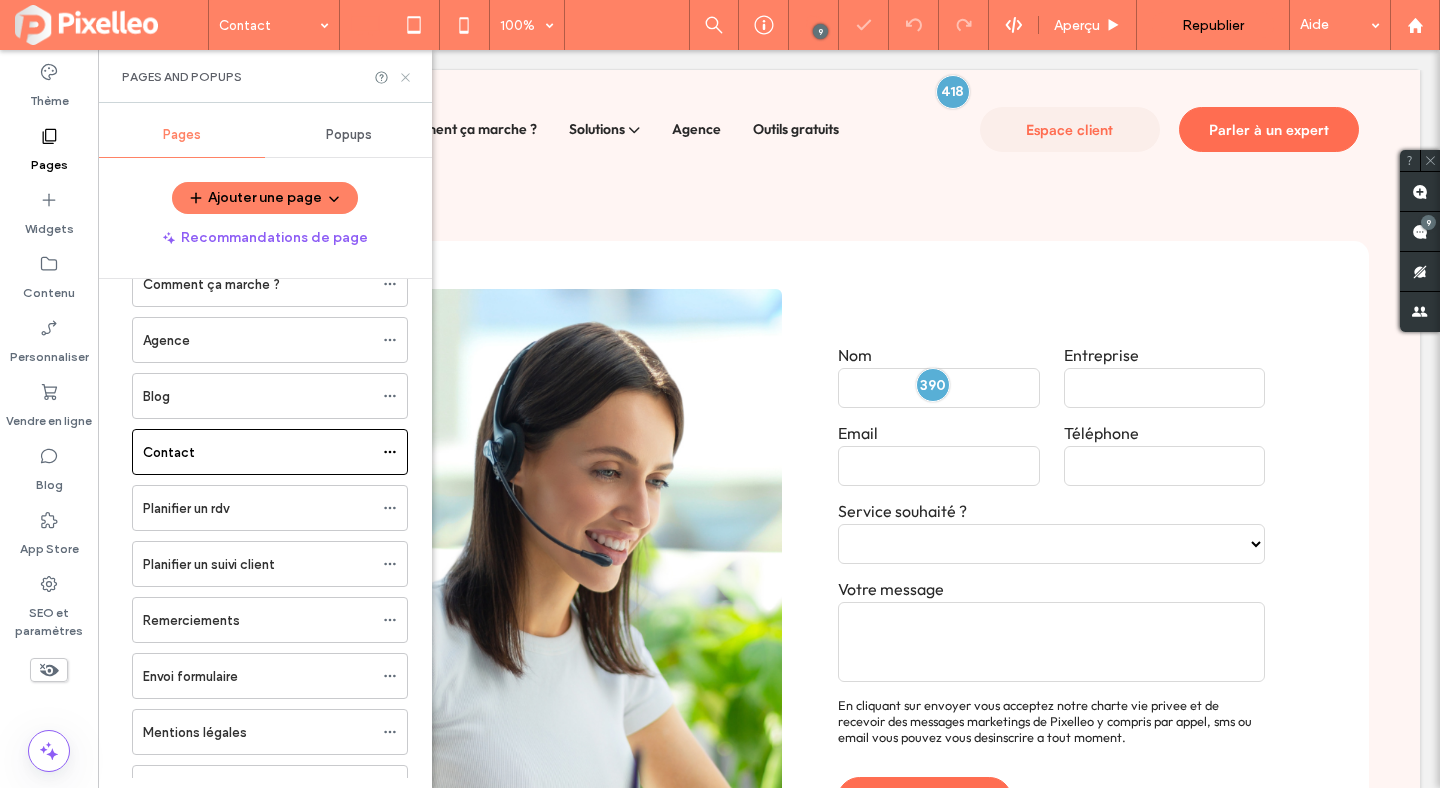 click 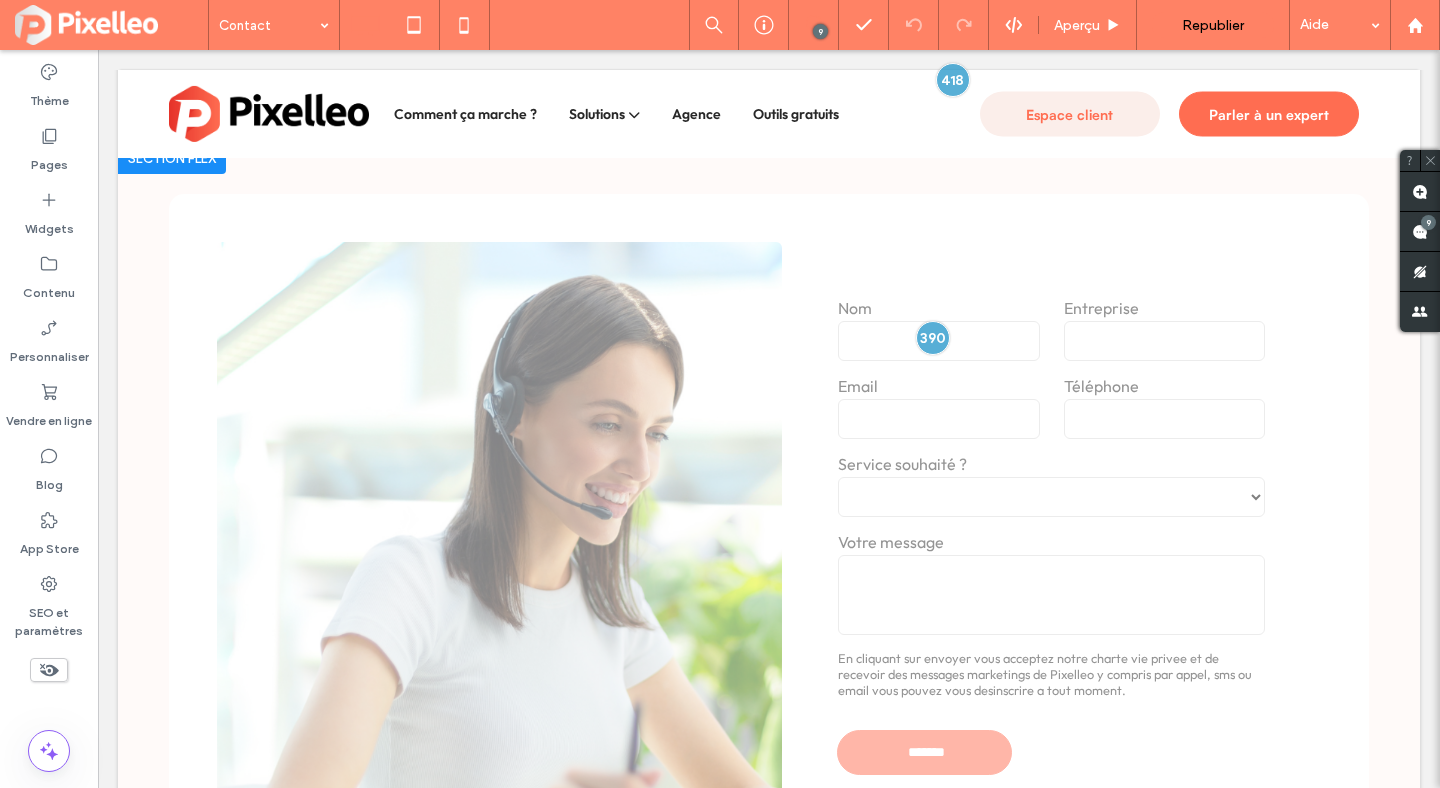 scroll, scrollTop: 0, scrollLeft: 0, axis: both 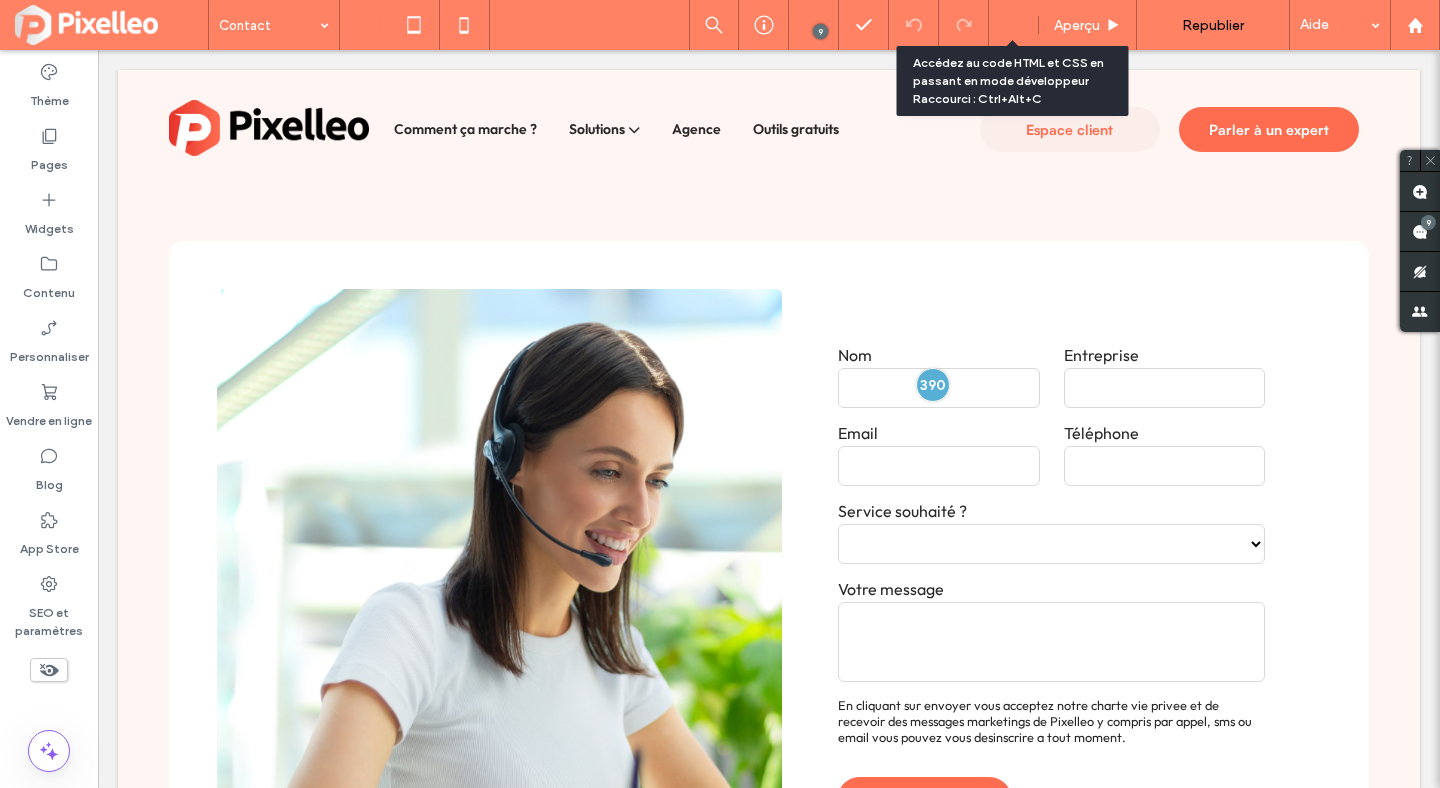 click 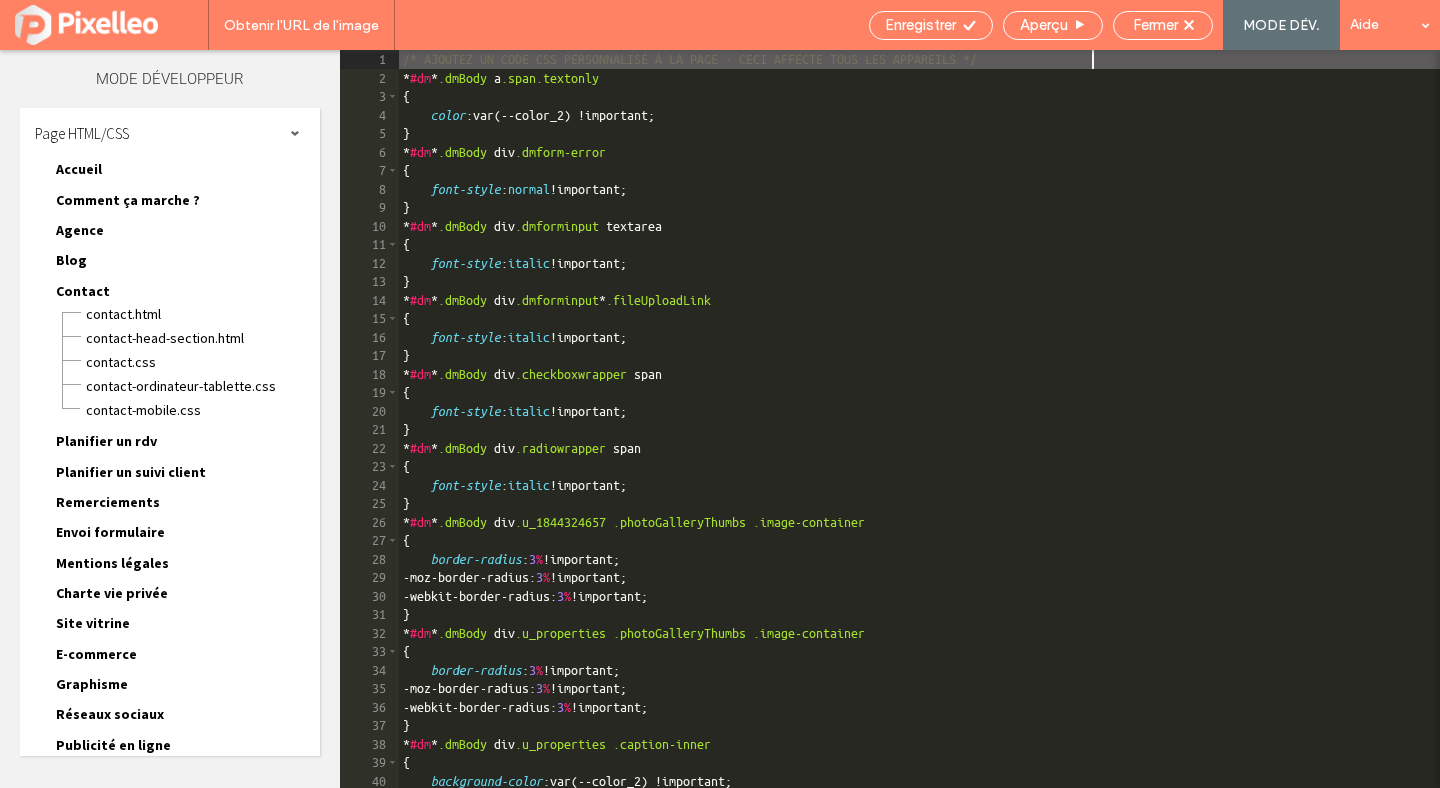 scroll, scrollTop: 1, scrollLeft: 0, axis: vertical 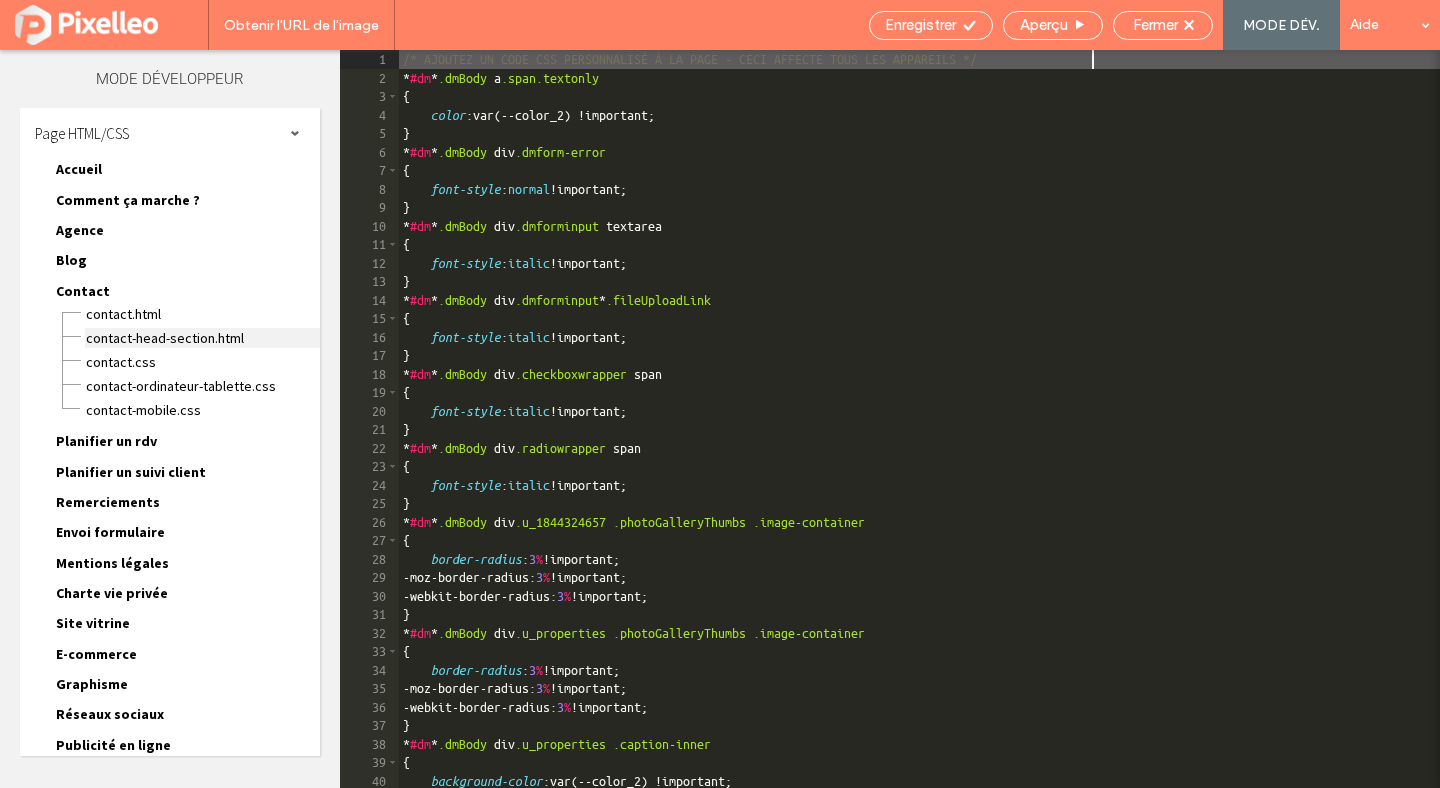 click on "Contact-head-section.html" at bounding box center [202, 338] 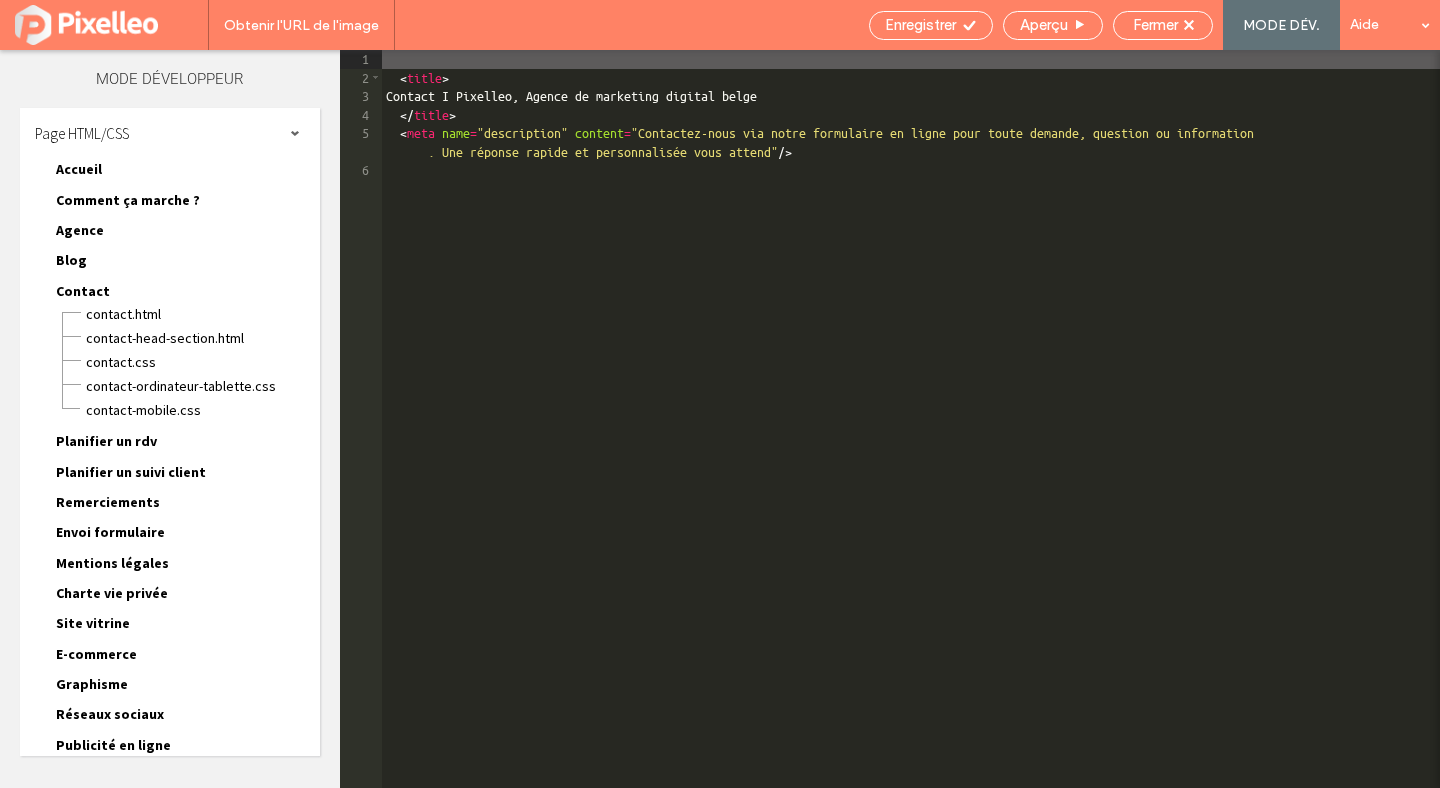 click on "< title >     Contact I Pixelleo, Agence de marketing digital belge    </ title >    < meta   name = "description"   content = "Contactez-nous via notre formulaire en ligne pour toute demande, question ou information        . Une réponse rapide et personnalisée vous attend" />" at bounding box center (911, 437) 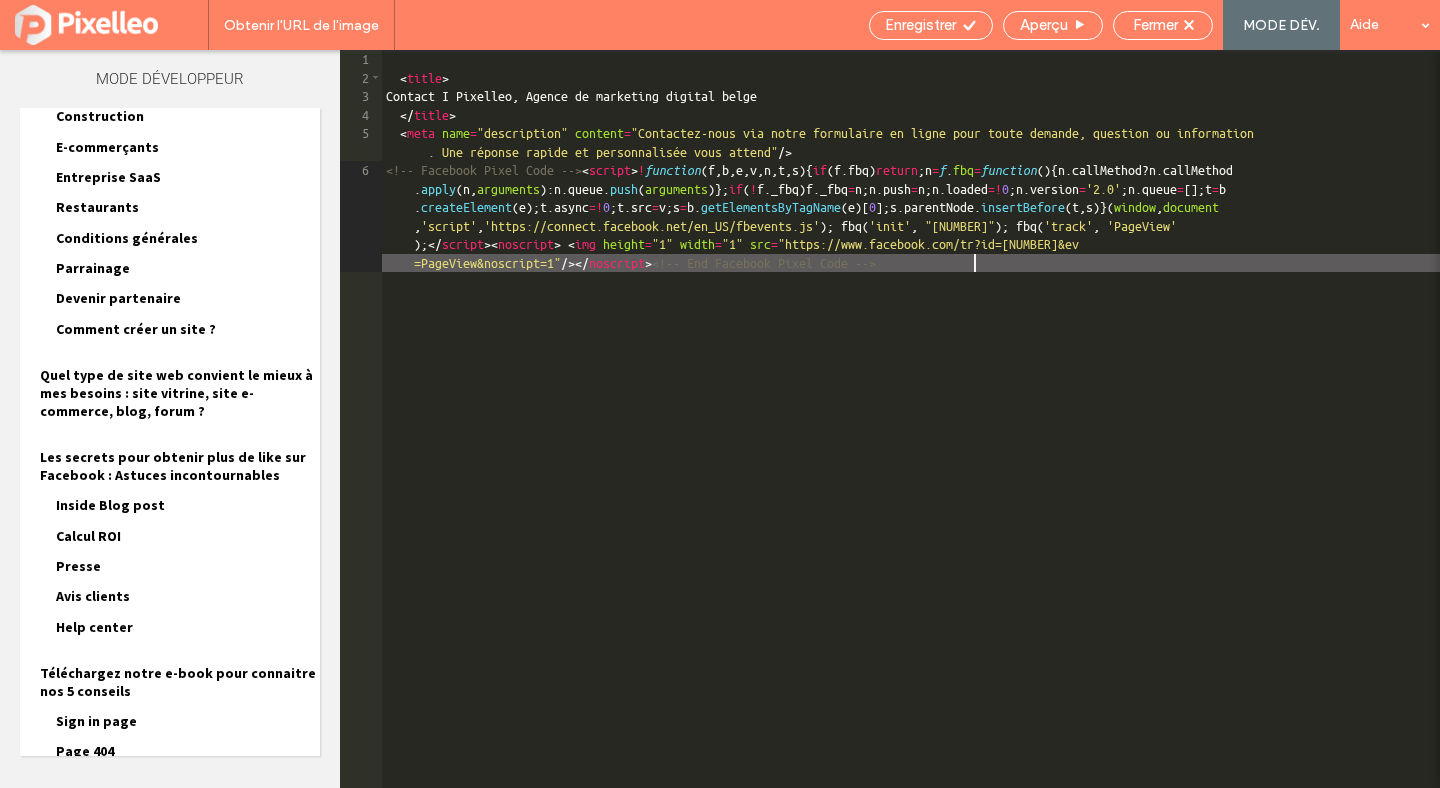 scroll, scrollTop: 999, scrollLeft: 0, axis: vertical 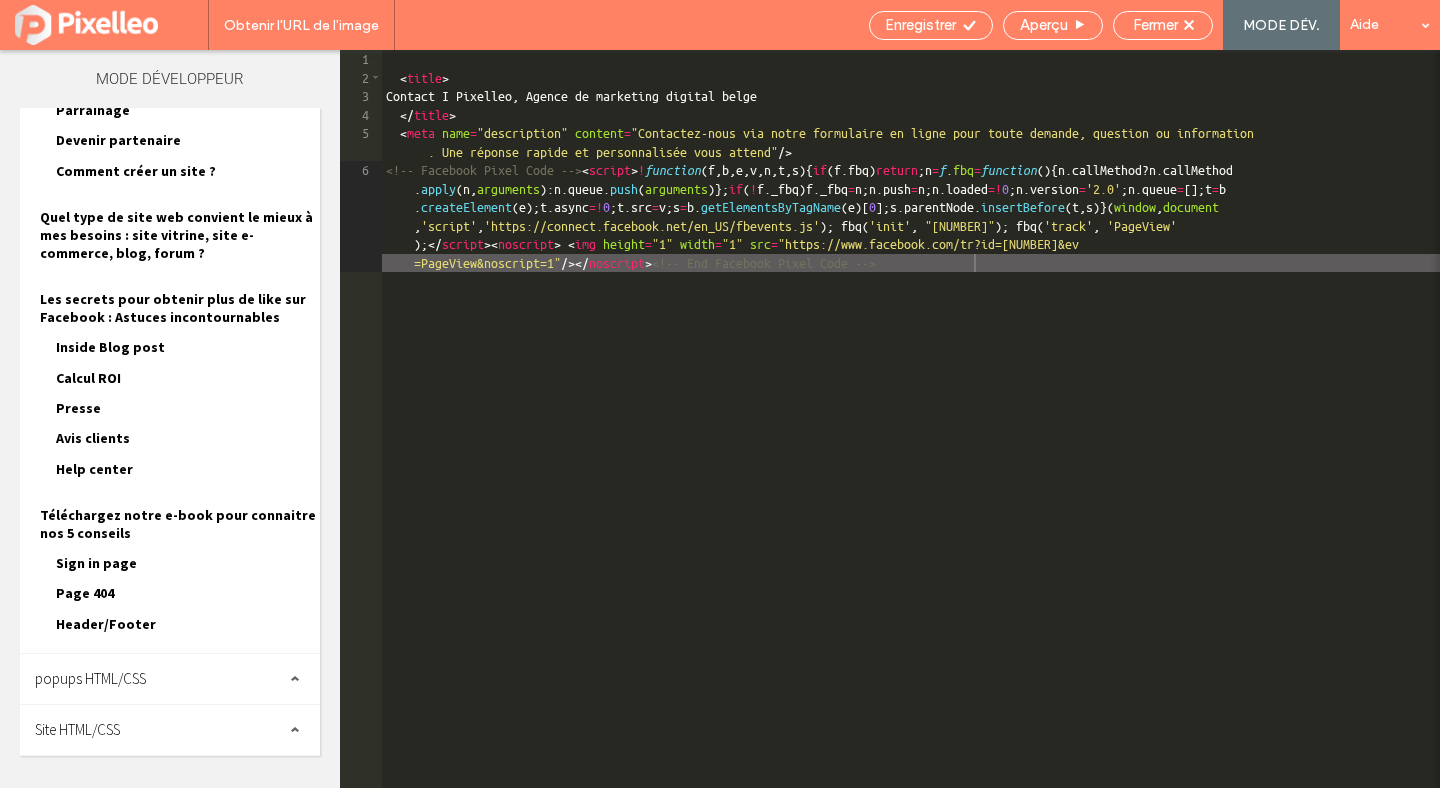 click on "Site HTML/CSS" at bounding box center [77, 729] 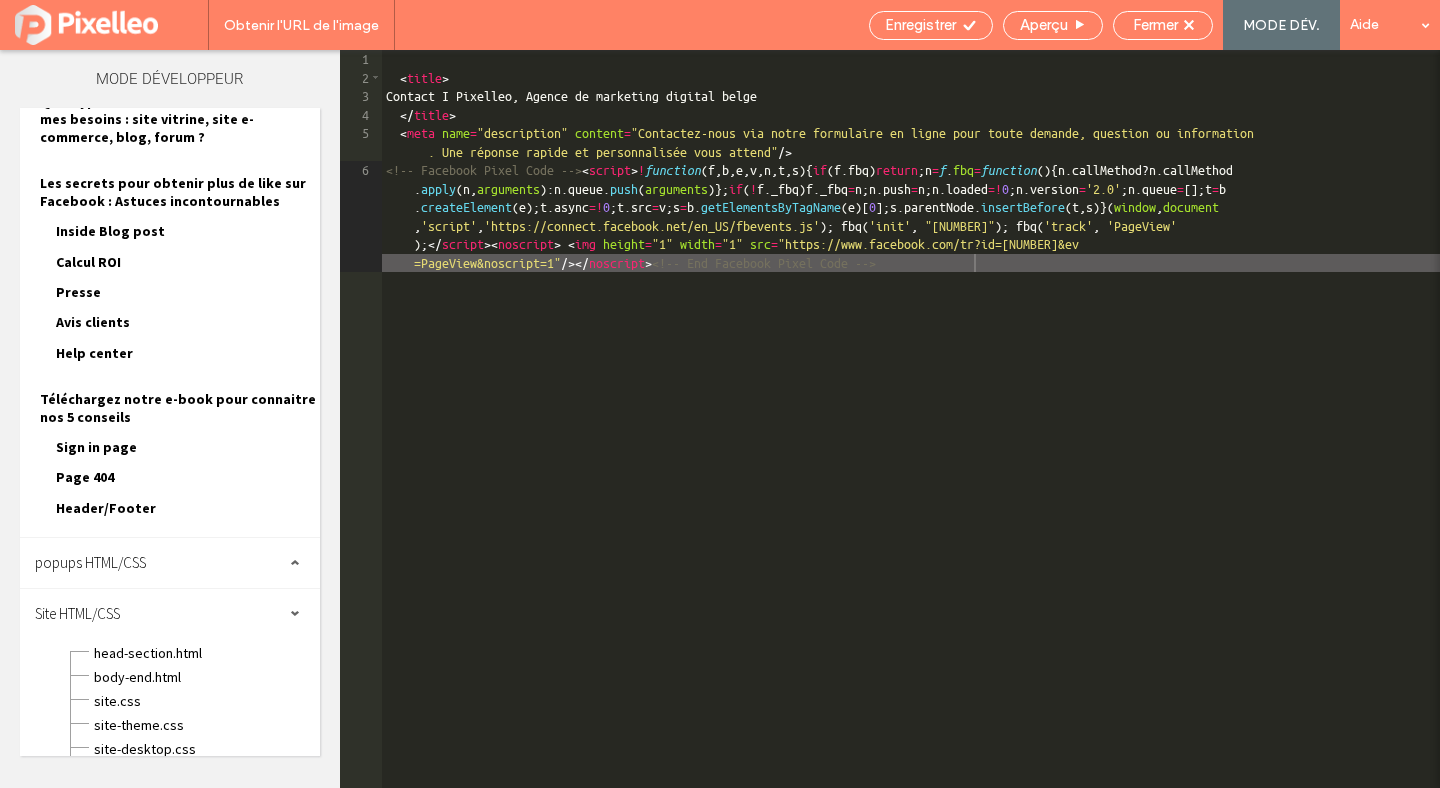 scroll, scrollTop: 1155, scrollLeft: 0, axis: vertical 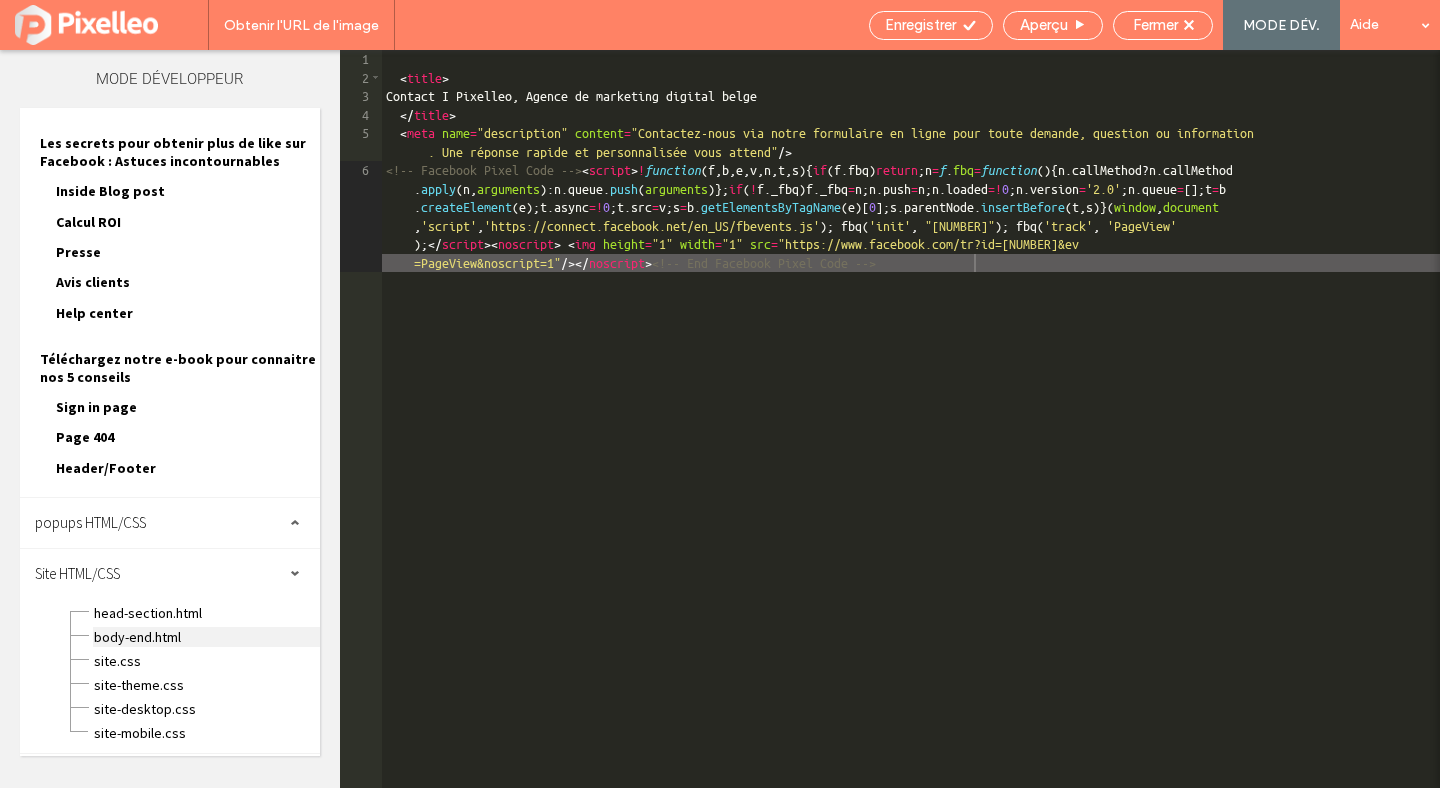 click on "body-end.html" at bounding box center (206, 637) 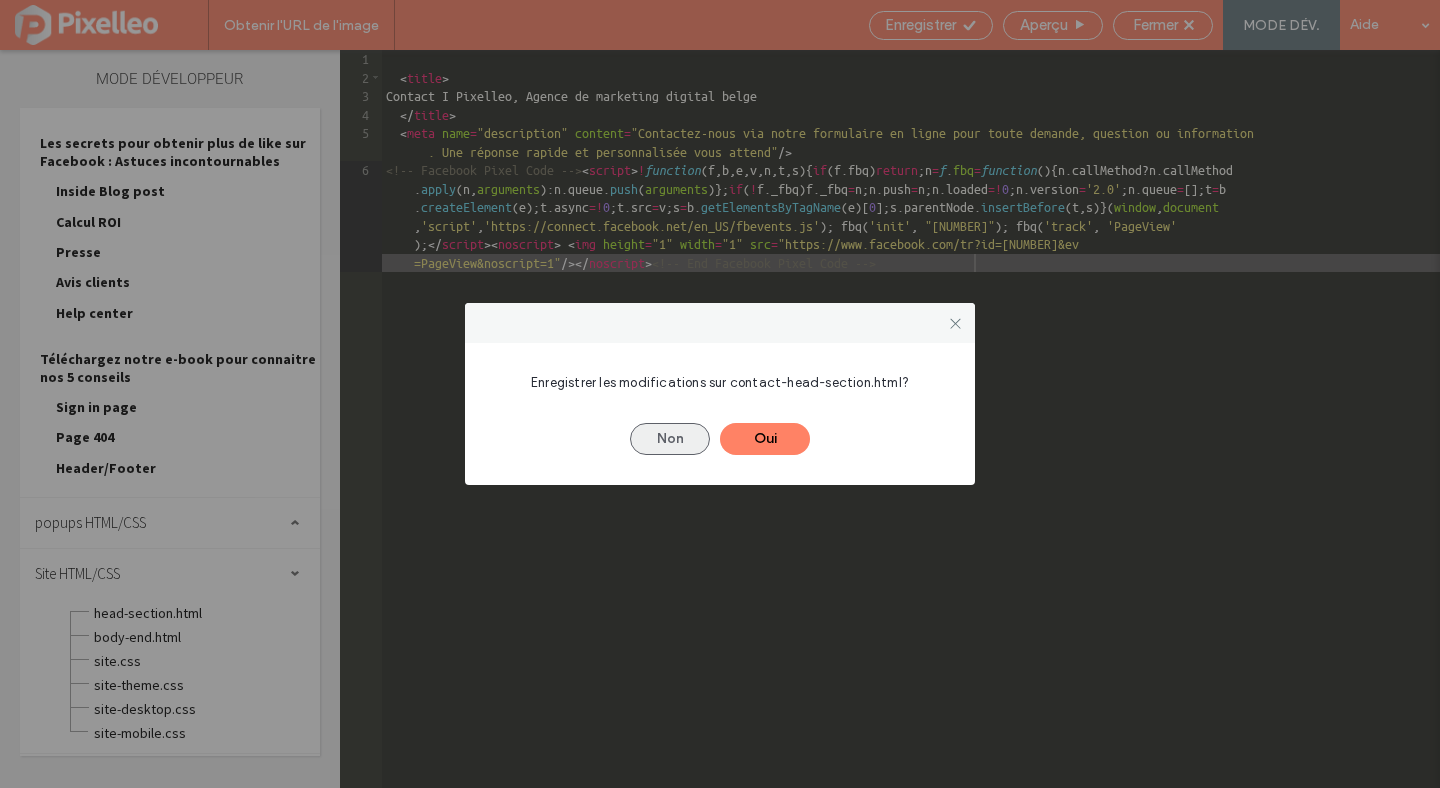 click on "Non" at bounding box center [670, 439] 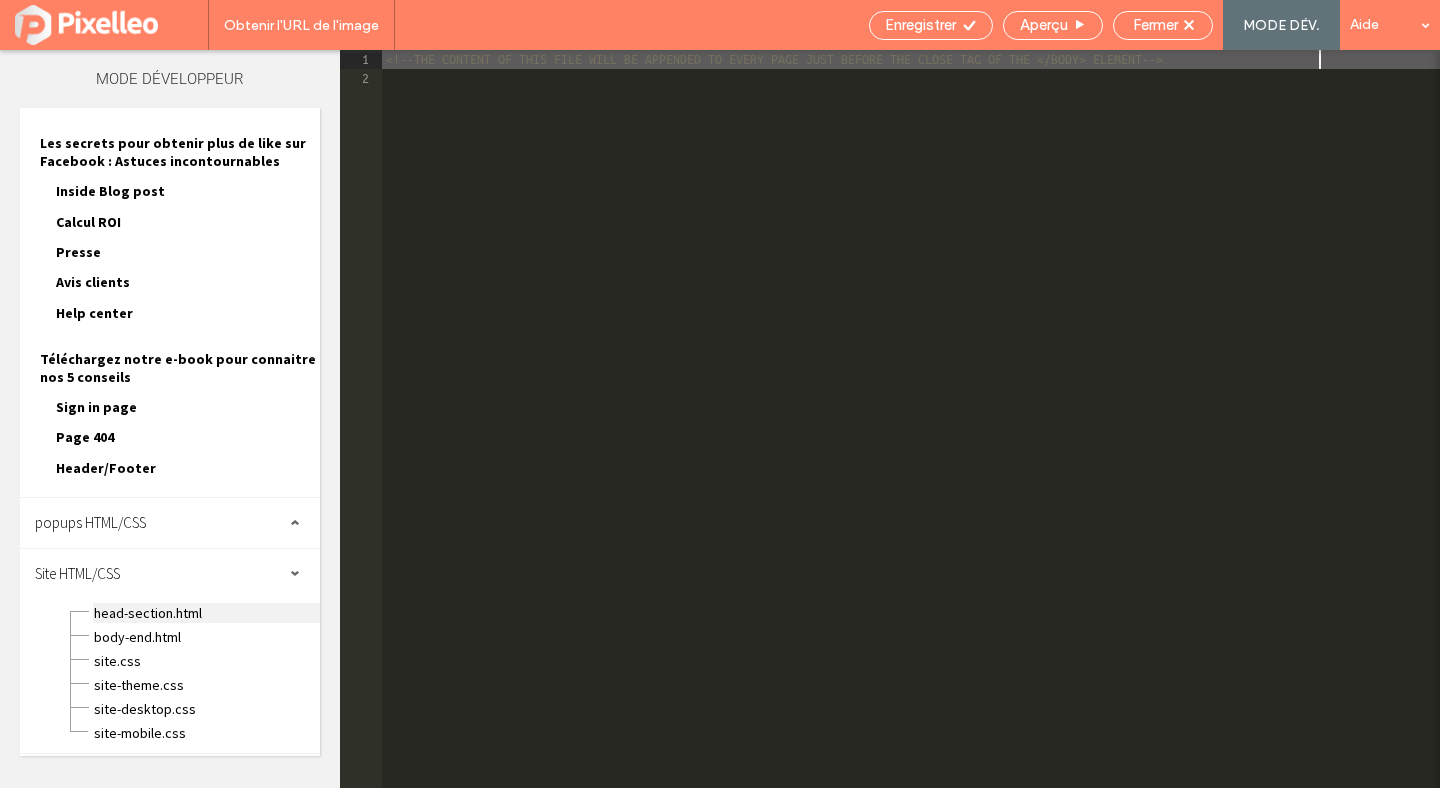 click on "head-section.html" at bounding box center [206, 613] 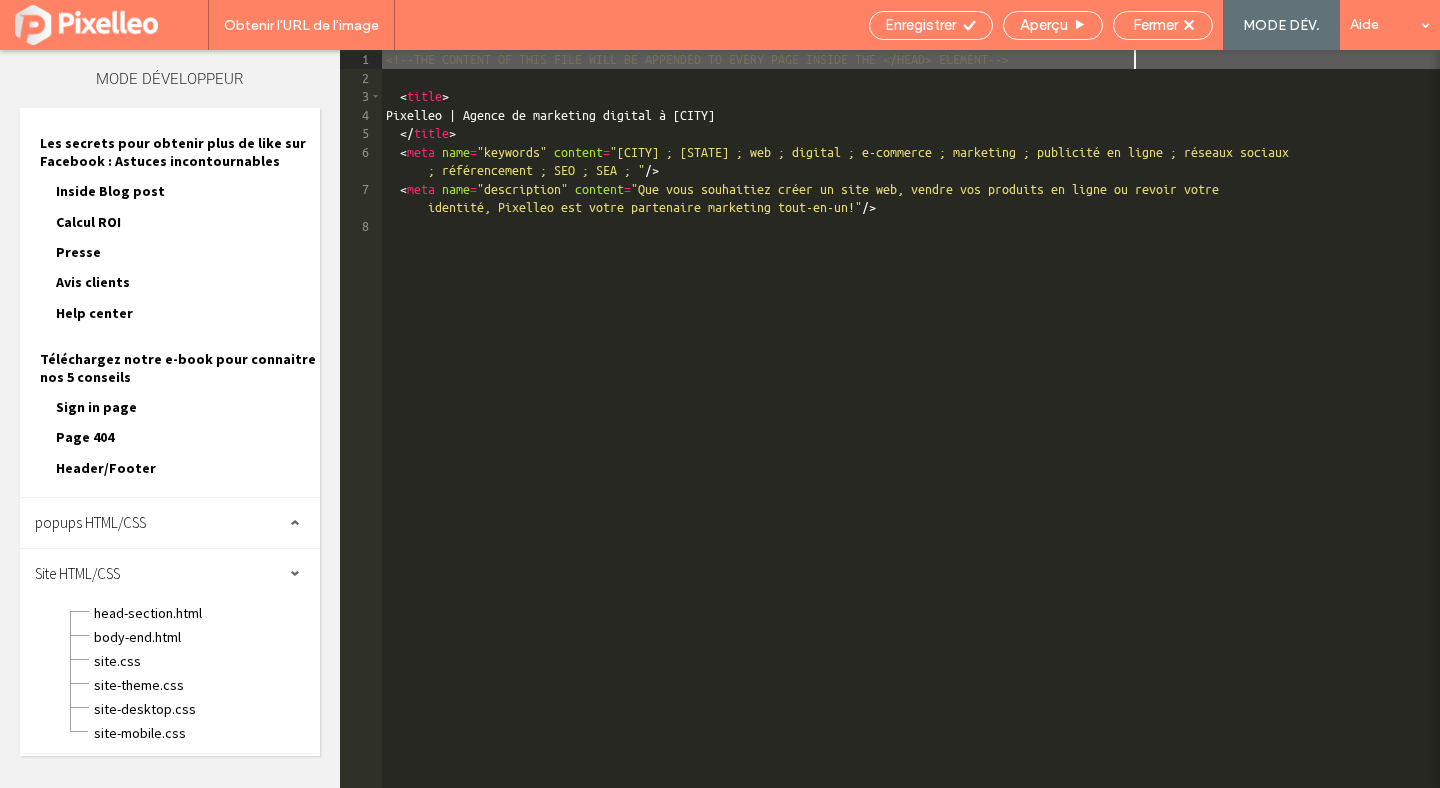 click on "<!--THE CONTENT OF THIS FILE WILL BE APPENDED TO EVERY PAGE INSIDE THE </HEAD> ELEMENT-->    < title >     Pixelleo | Agence de marketing digital à Huy    </ title >    < meta   name = "keywords"   content = "Huy ; Liège ; web ; digital ; e-commerce ; marketing ; publicité en ligne ; réseaux sociaux         ; référencement ; SEO ; SEA ; " />    < meta   name = "description"   content = "Que vous souhaitiez créer un site web, vendre vos produits en ligne ou revoir votre         identité, Pixelleo est votre partenaire marketing tout-en-un!" />" at bounding box center (911, 437) 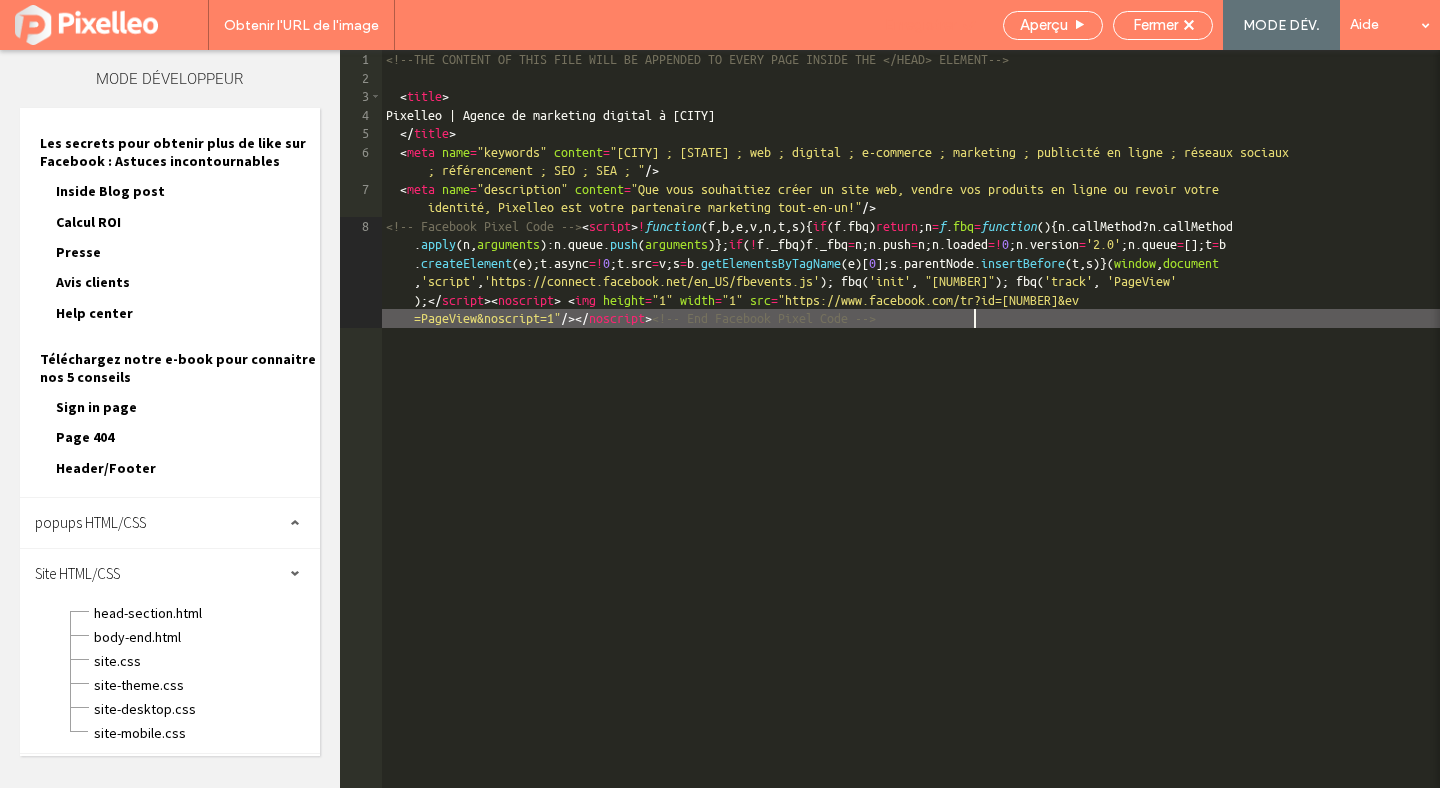 click 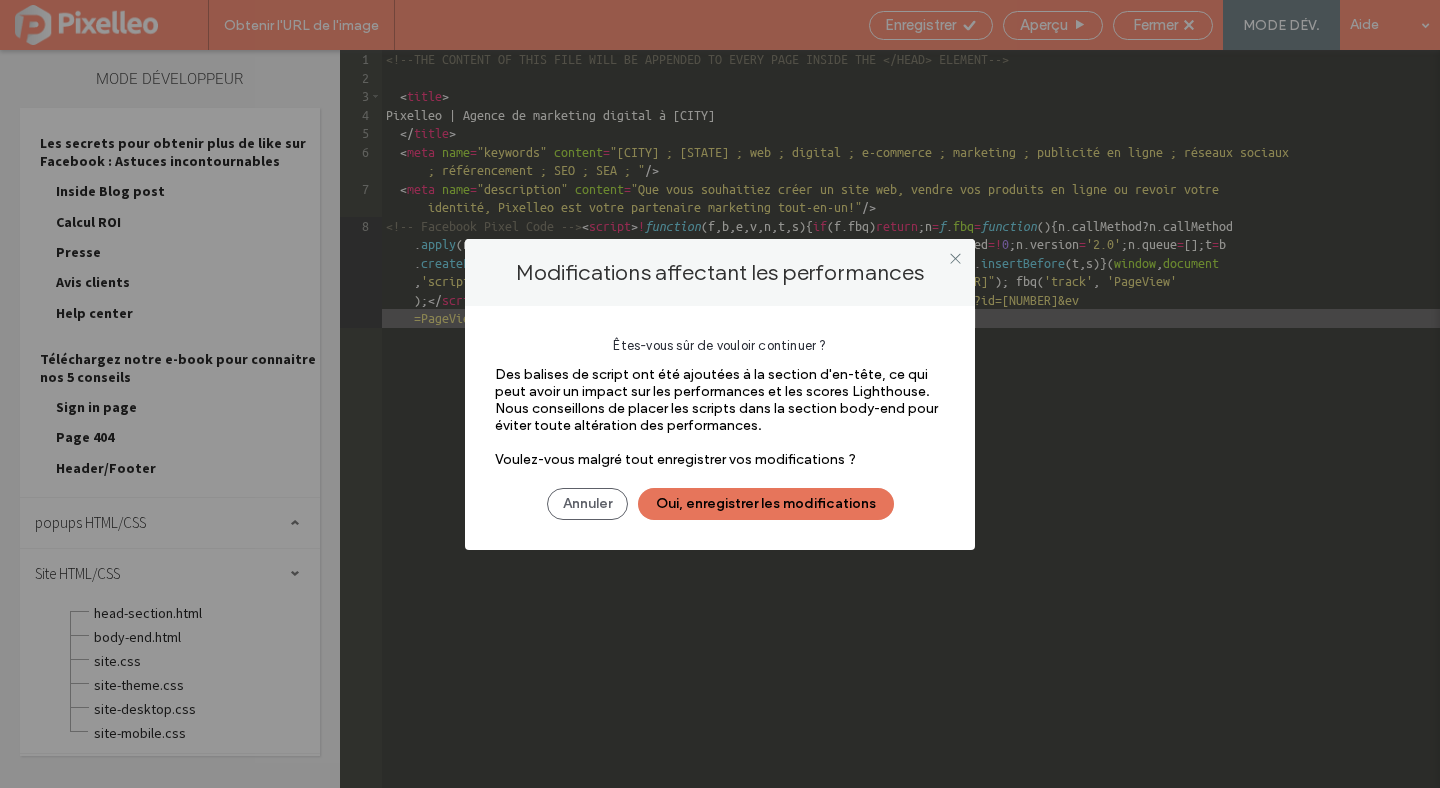 click on "Oui, enregistrer les modifications" at bounding box center (766, 504) 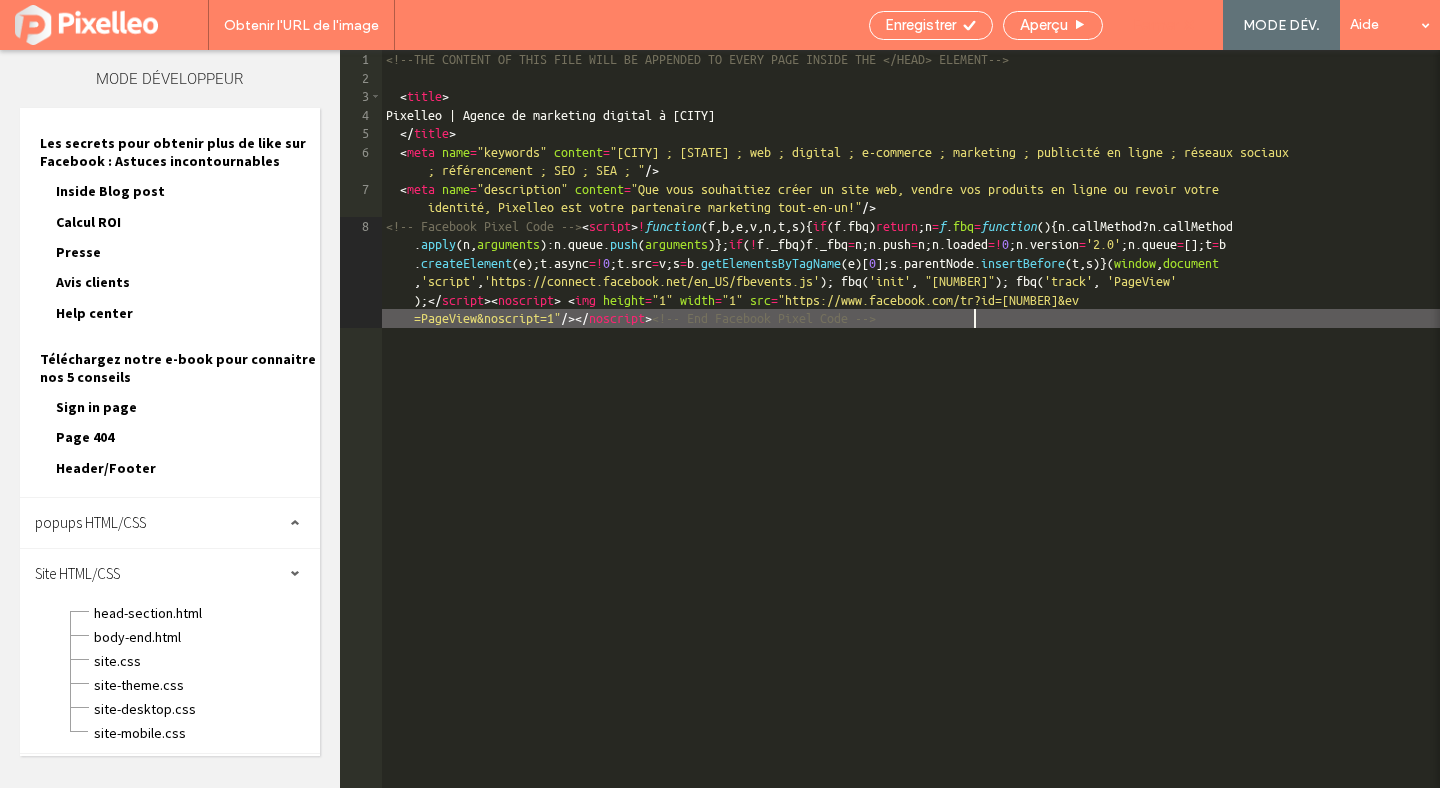 scroll, scrollTop: 0, scrollLeft: 0, axis: both 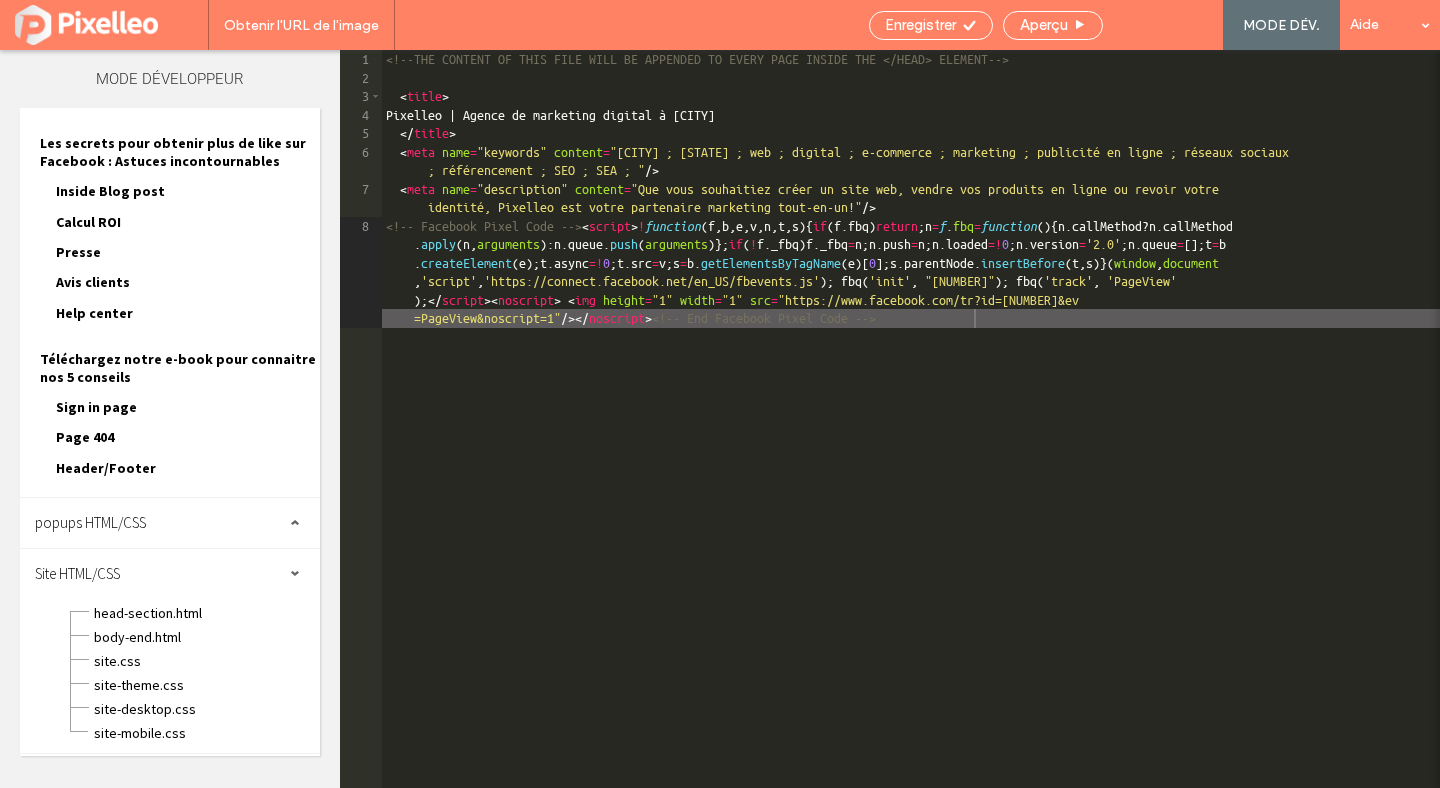 click on "Fermer" at bounding box center [1163, 25] 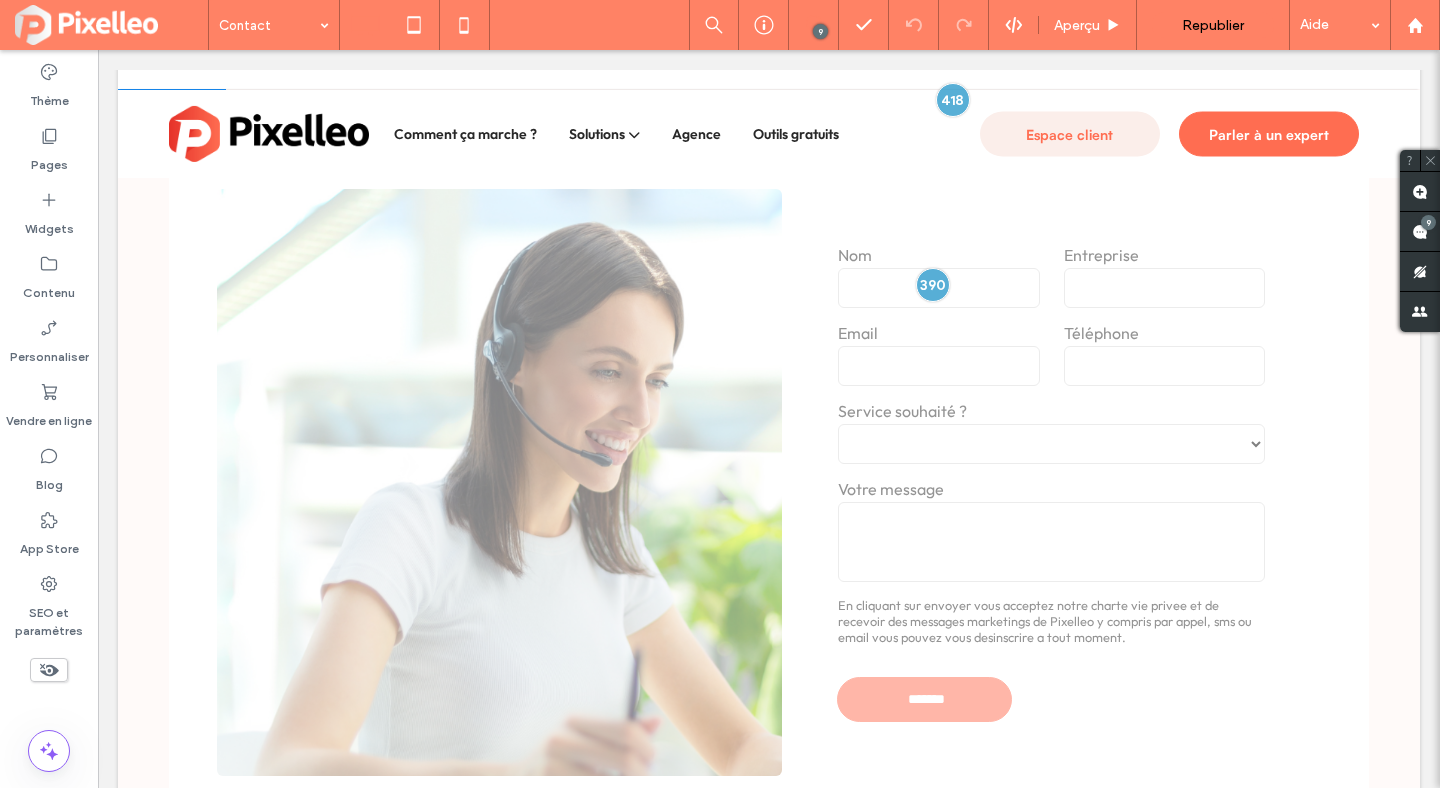 scroll, scrollTop: 0, scrollLeft: 0, axis: both 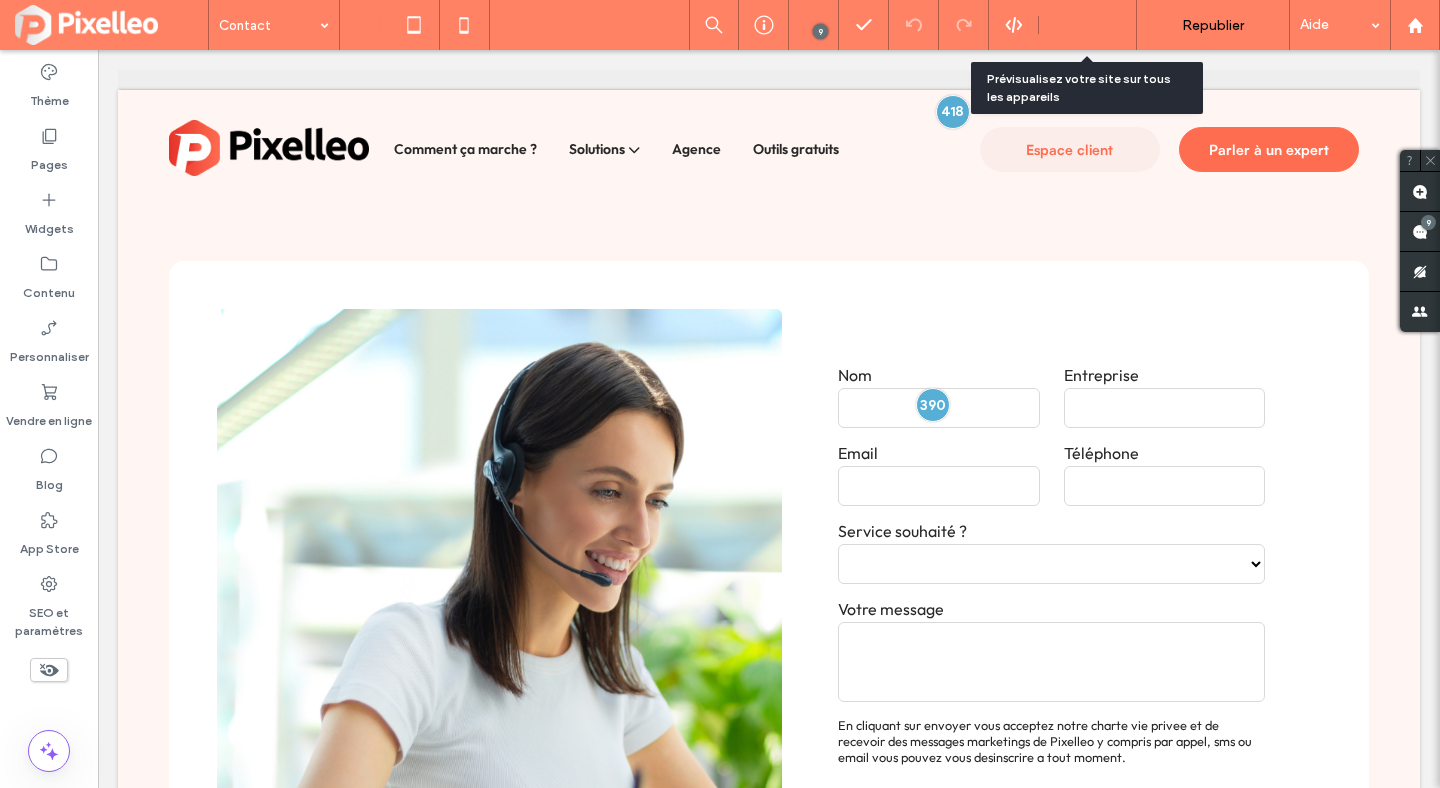 click on "Aperçu" at bounding box center [1077, 25] 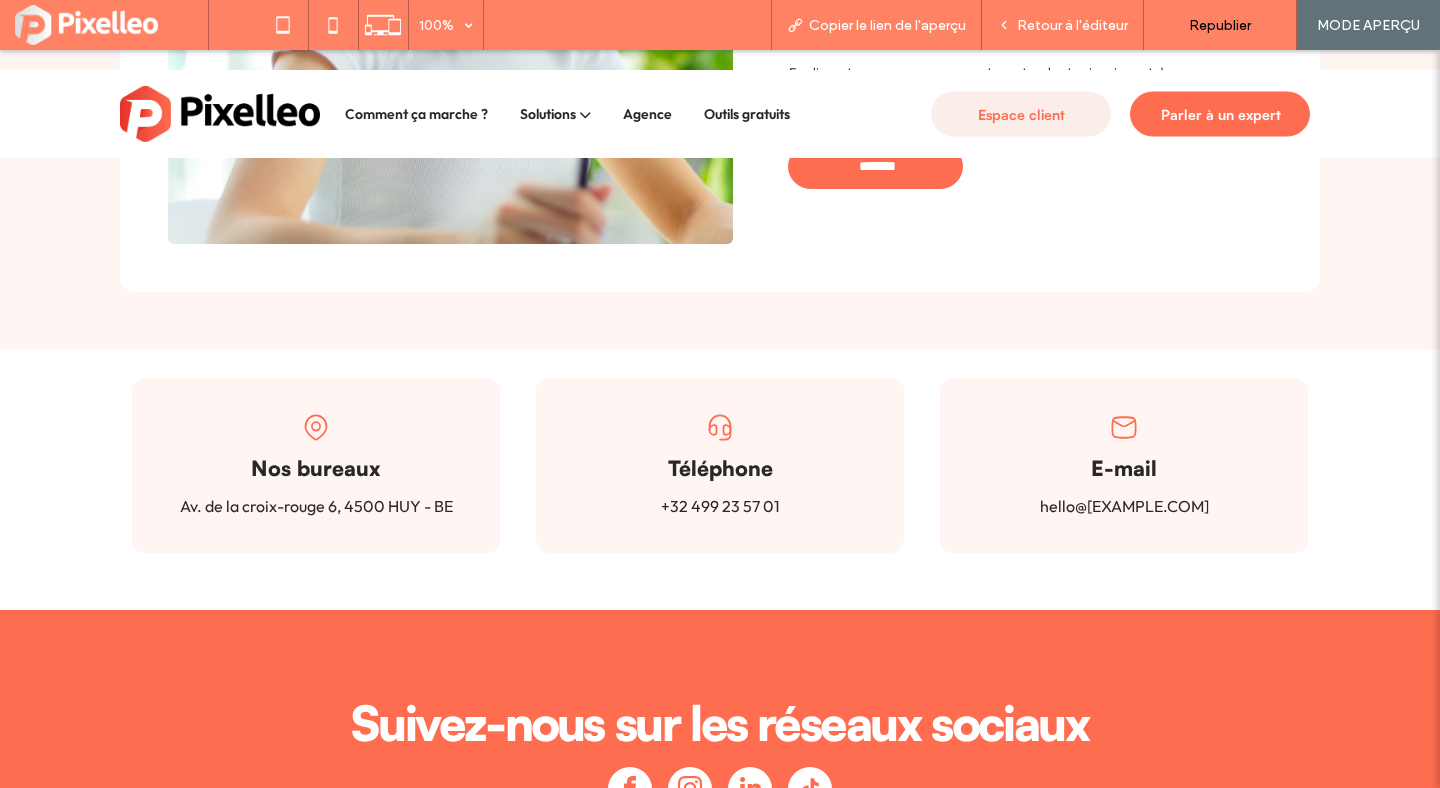 scroll, scrollTop: 0, scrollLeft: 0, axis: both 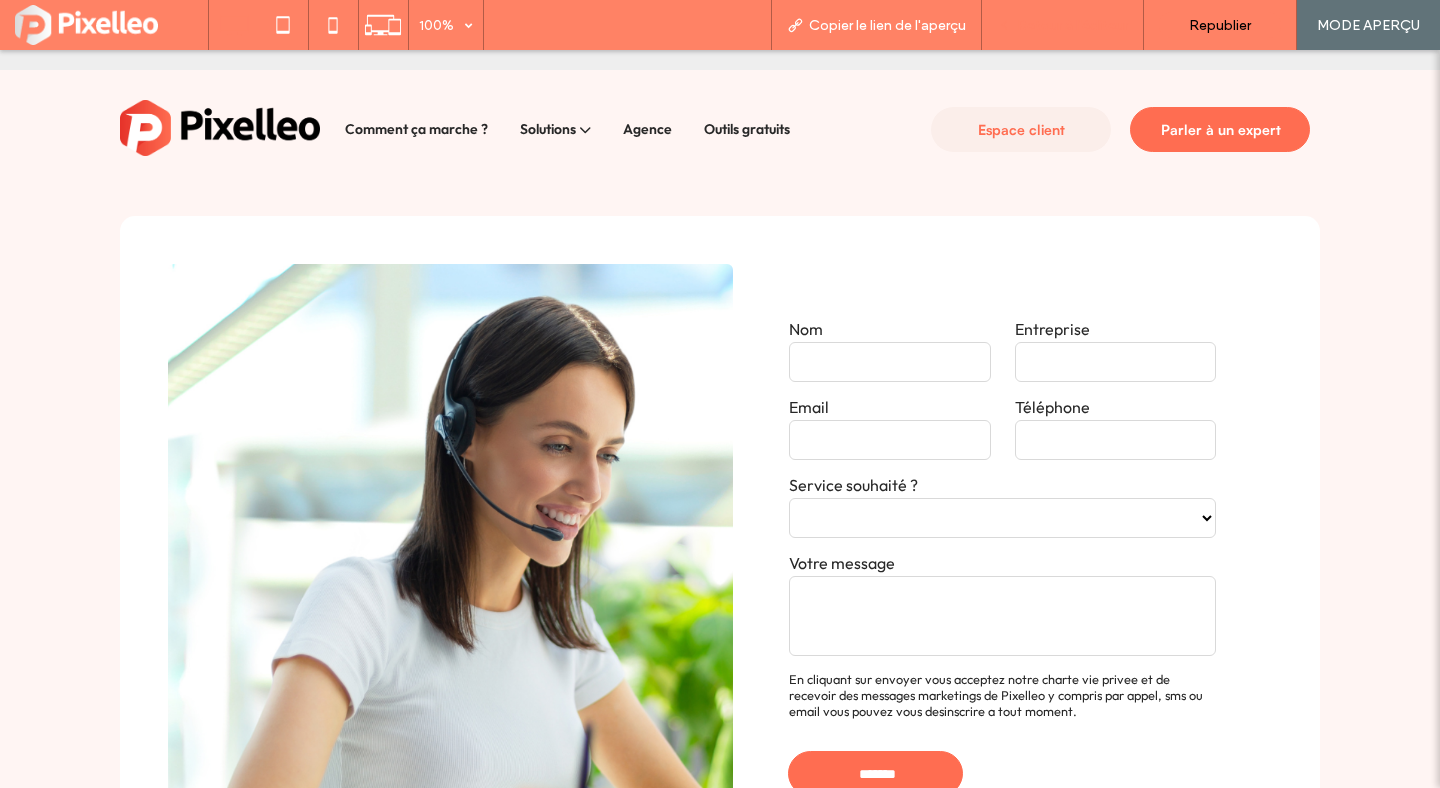 click on "Retour à l'éditeur" at bounding box center (1063, 25) 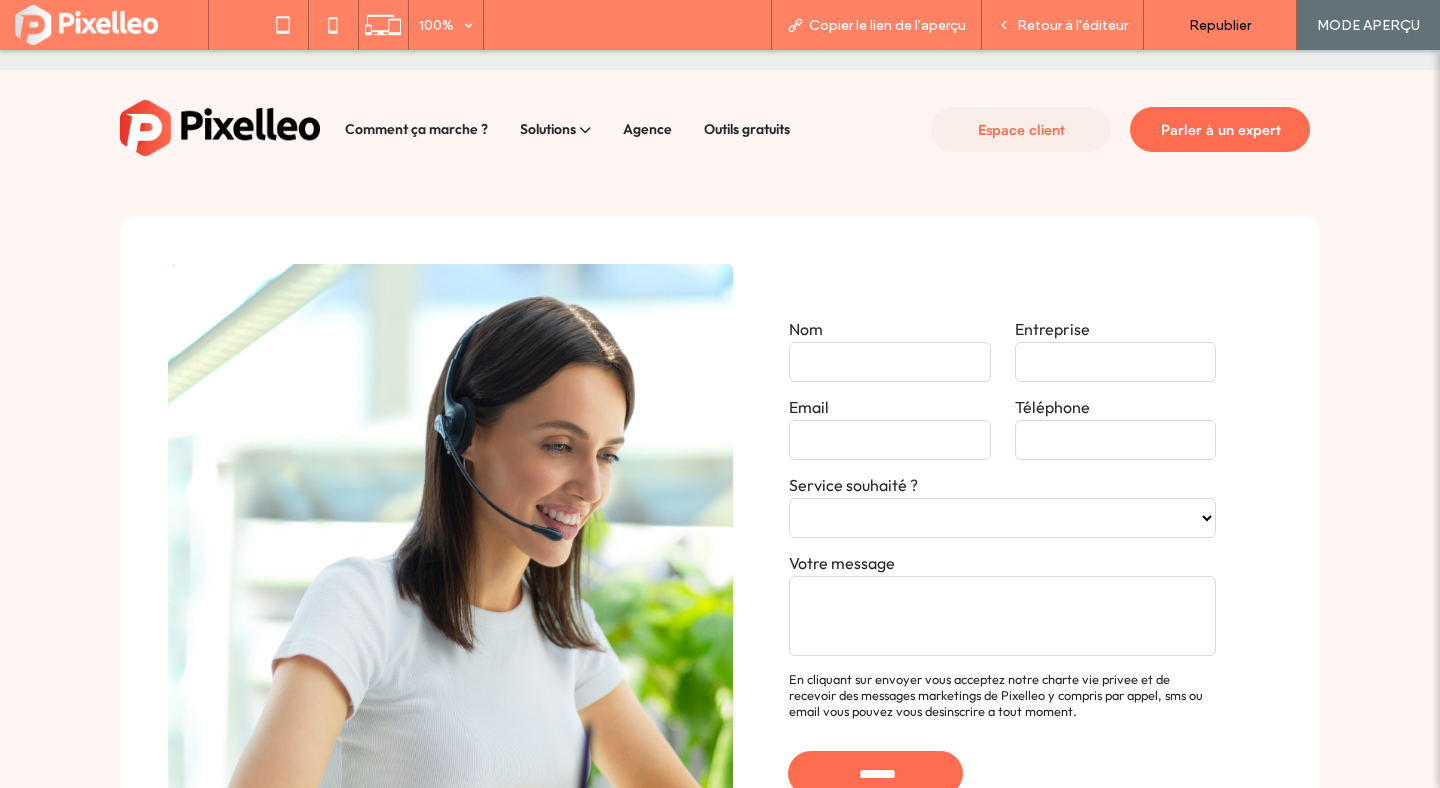 click at bounding box center [220, 128] 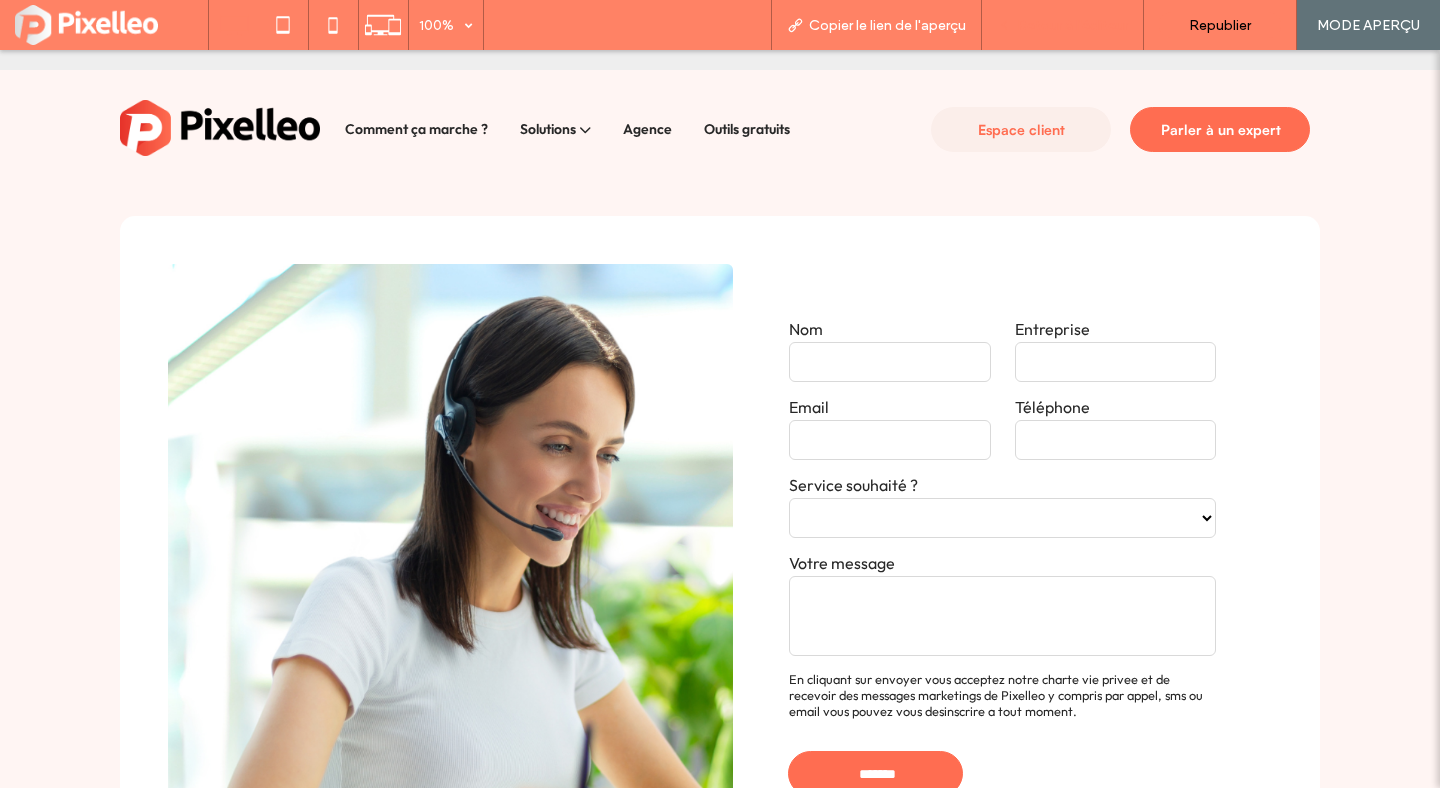 click on "Retour à l'éditeur" at bounding box center (1062, 25) 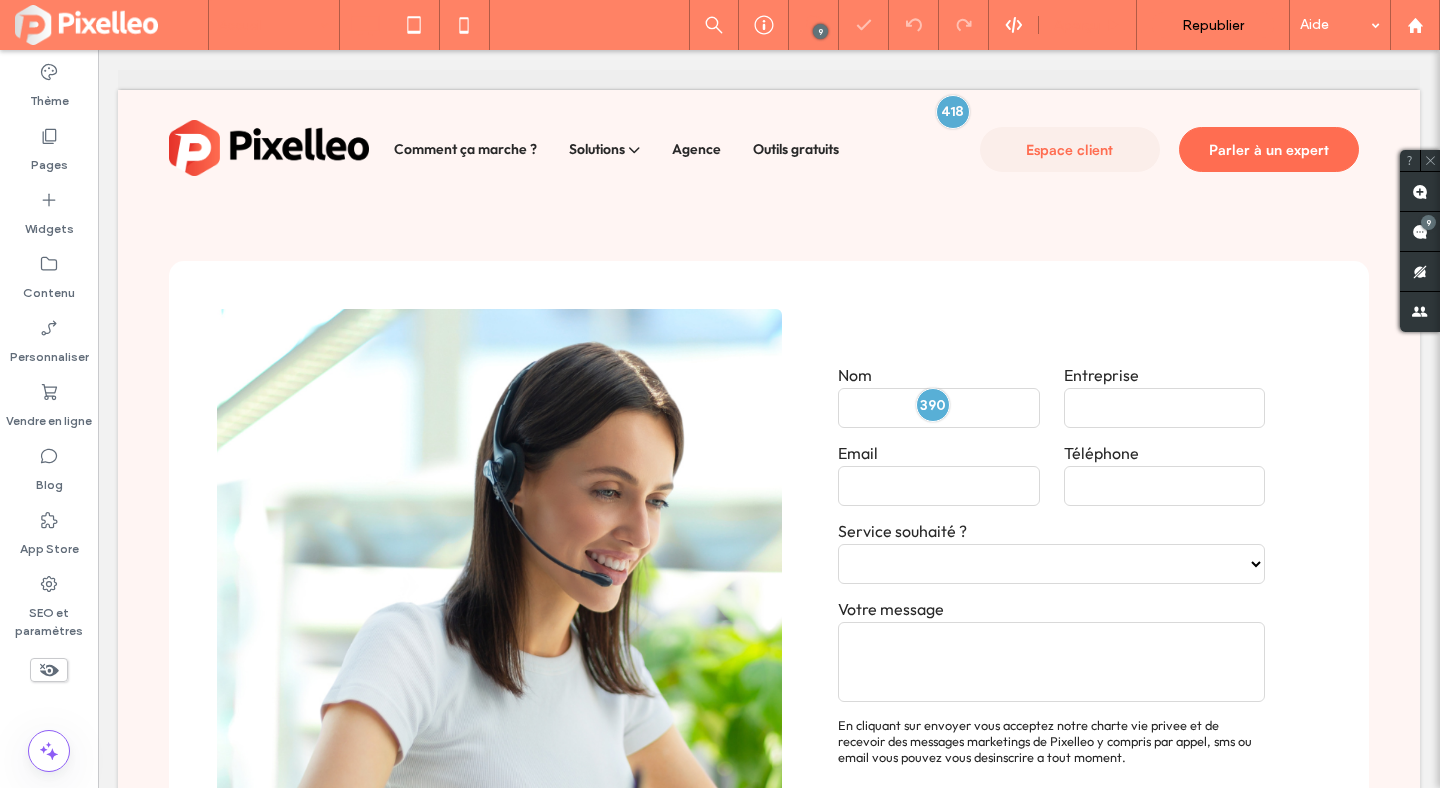 click on "Aperçu" at bounding box center [1077, 25] 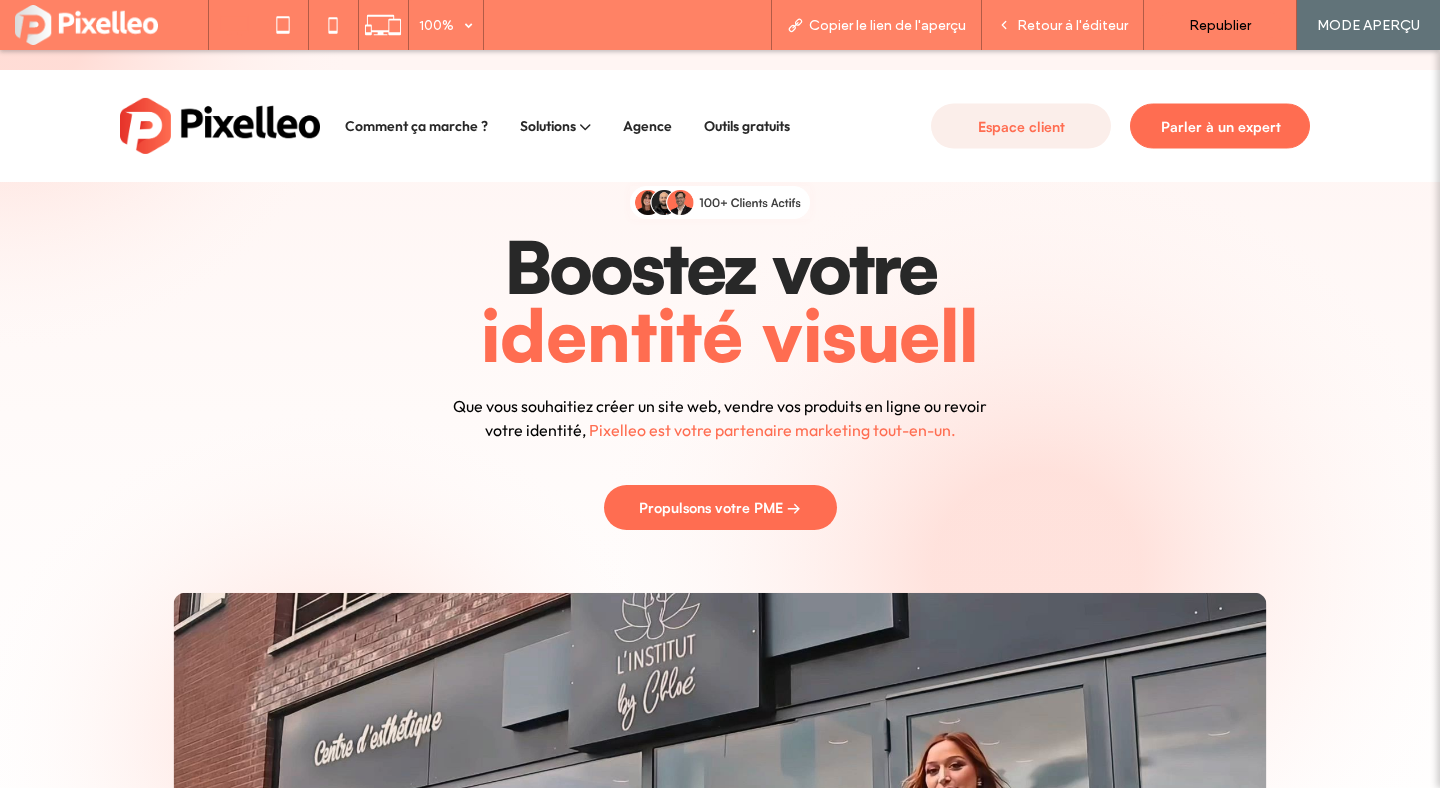 scroll, scrollTop: 0, scrollLeft: 0, axis: both 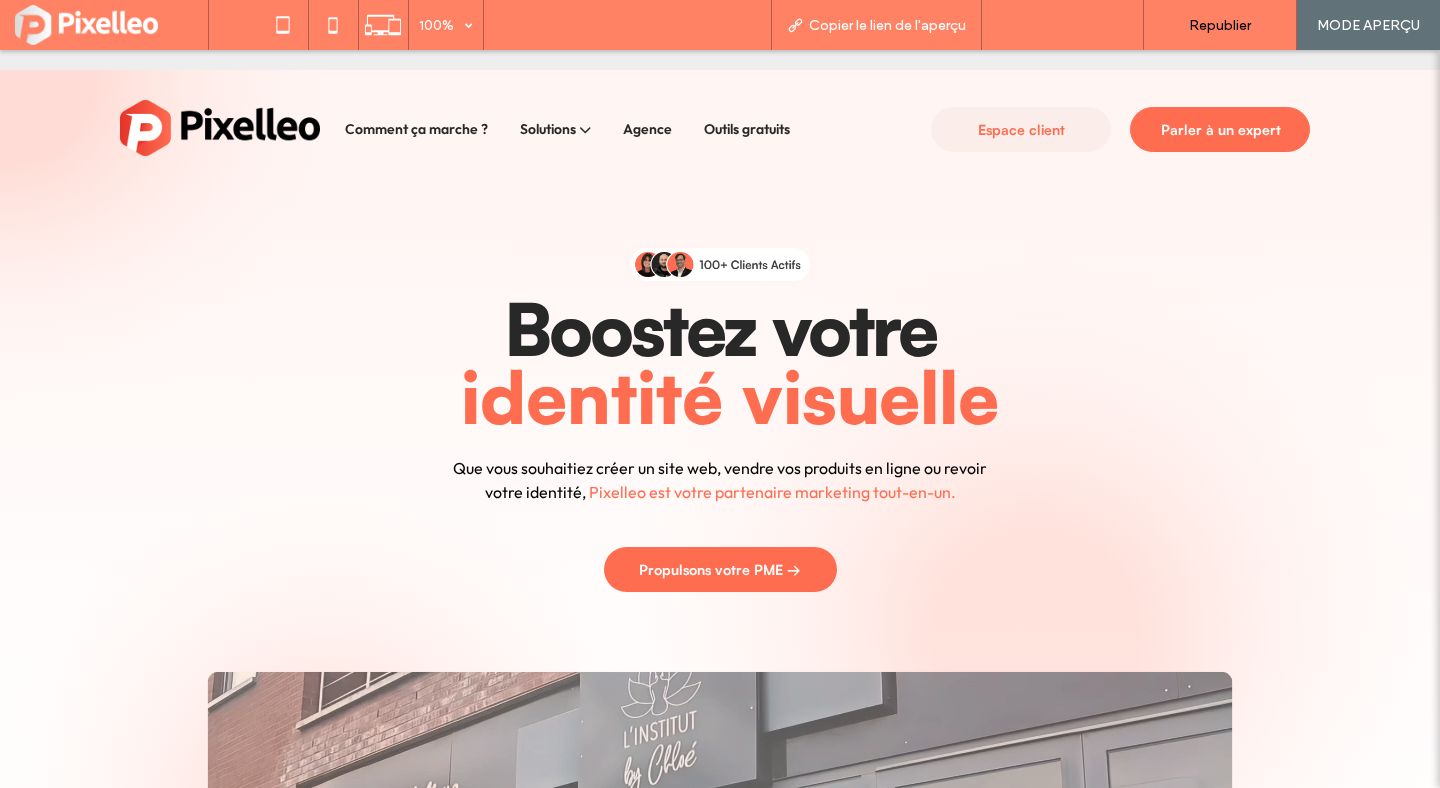 click on "Retour à l'éditeur" at bounding box center (1063, 25) 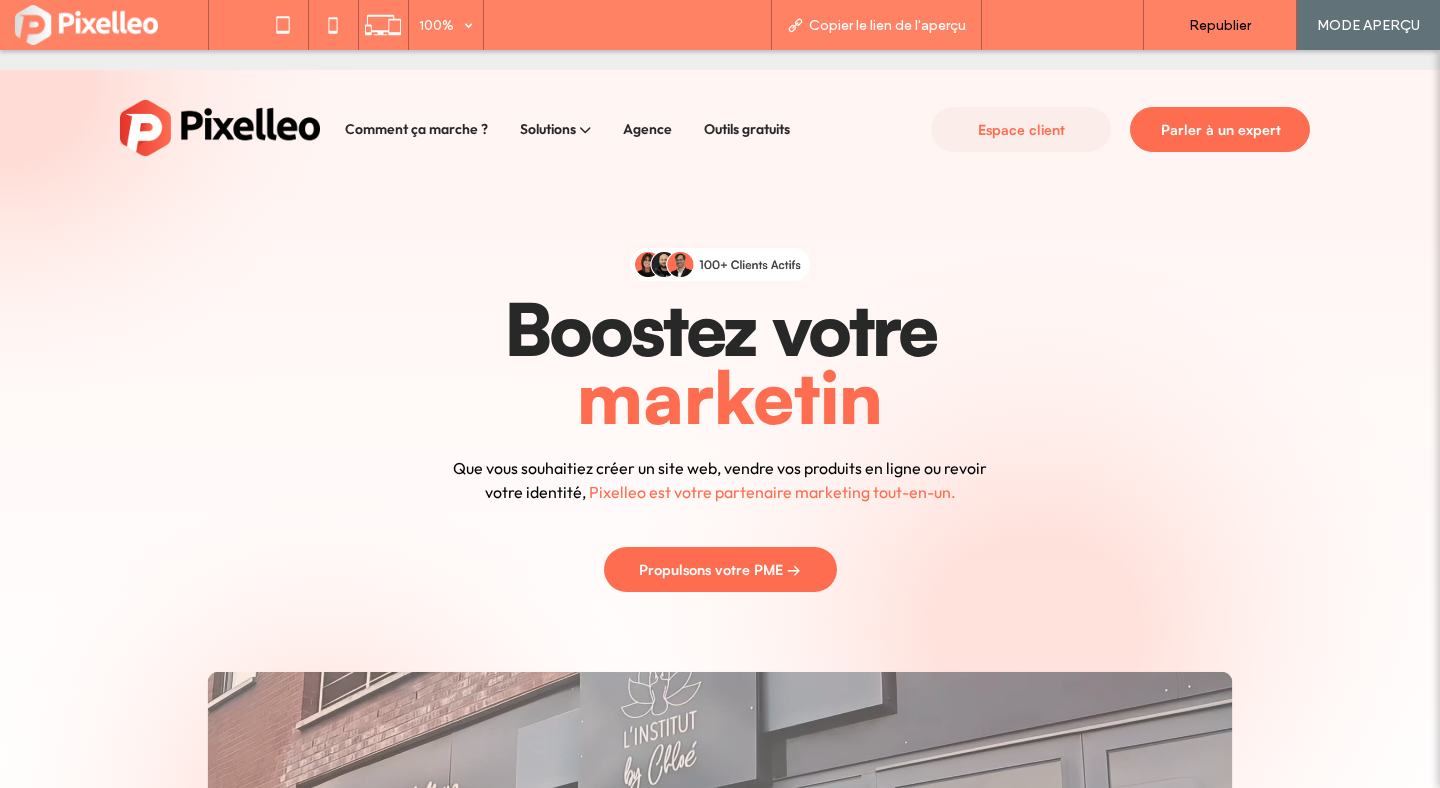 click on "Retour à l'éditeur" at bounding box center (1062, 25) 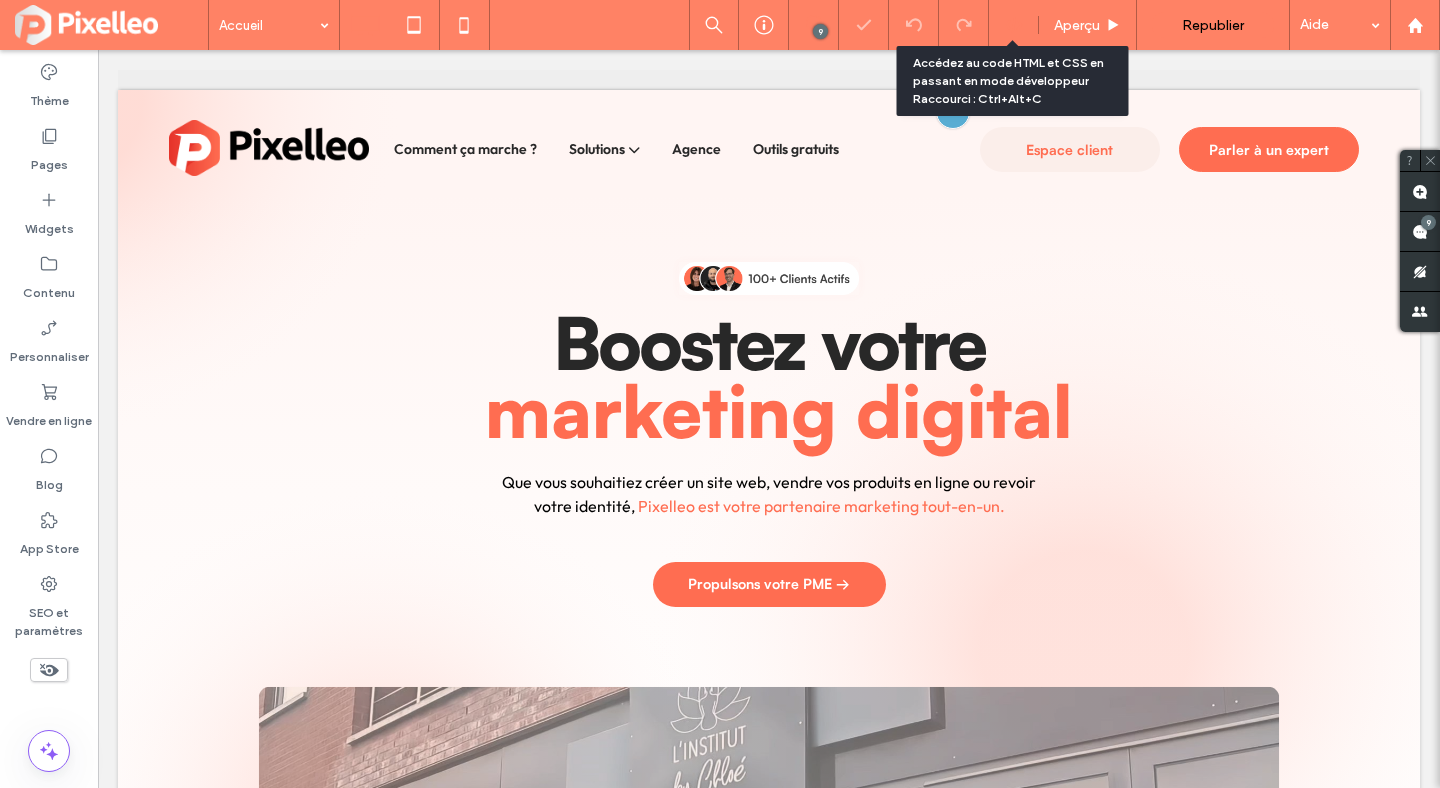 click 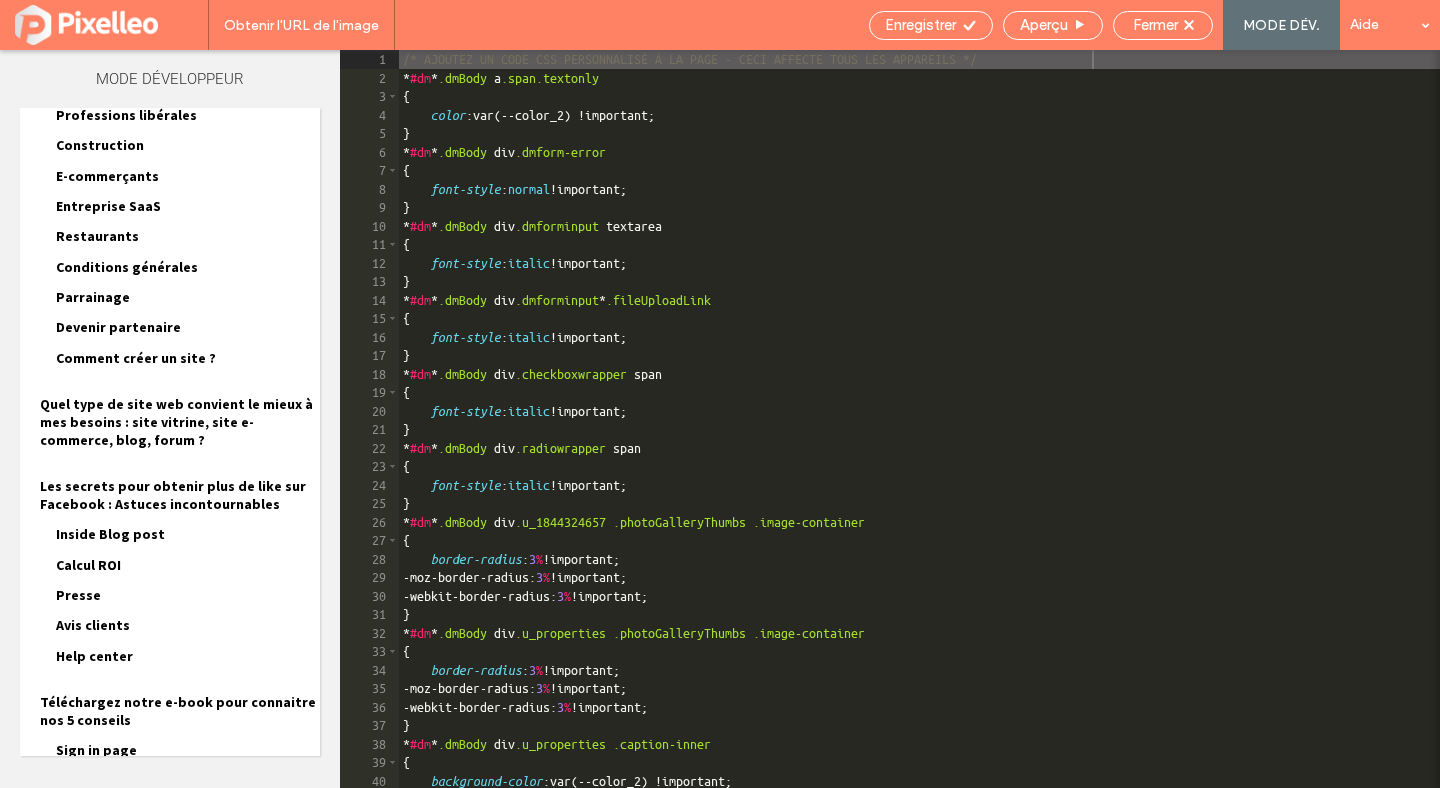scroll, scrollTop: 999, scrollLeft: 0, axis: vertical 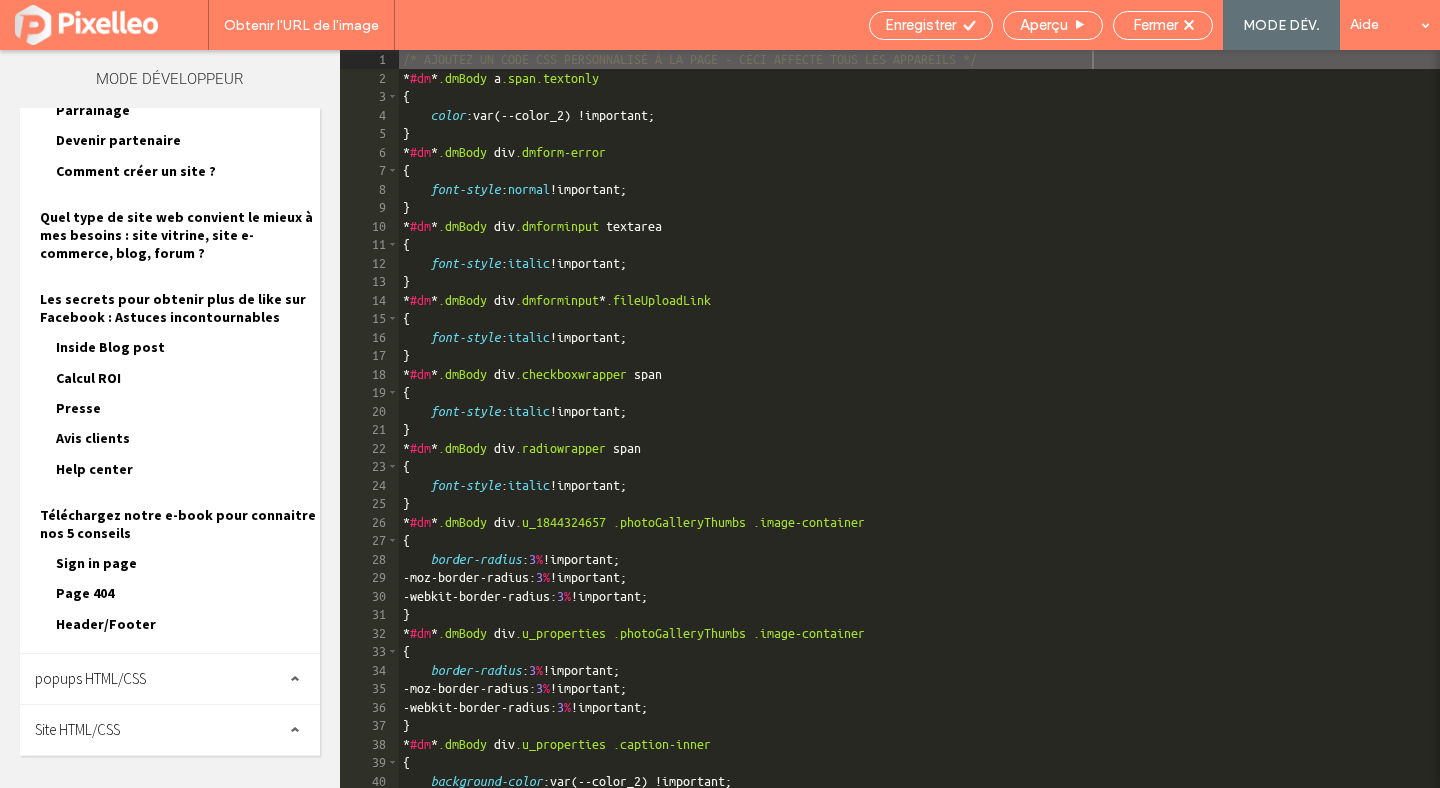 click on "Site HTML/CSS" at bounding box center (77, 729) 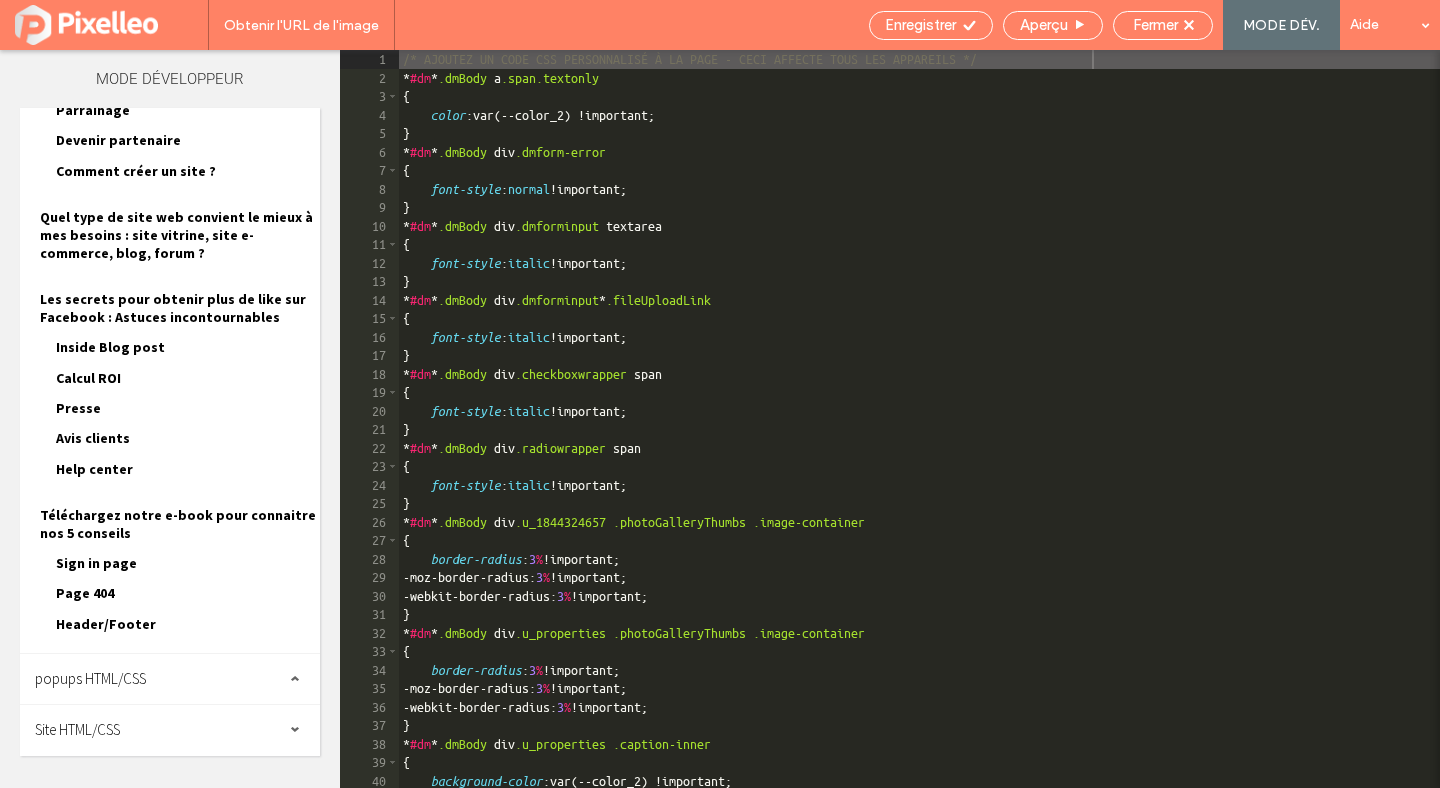 click on "Site HTML/CSS" at bounding box center [77, 729] 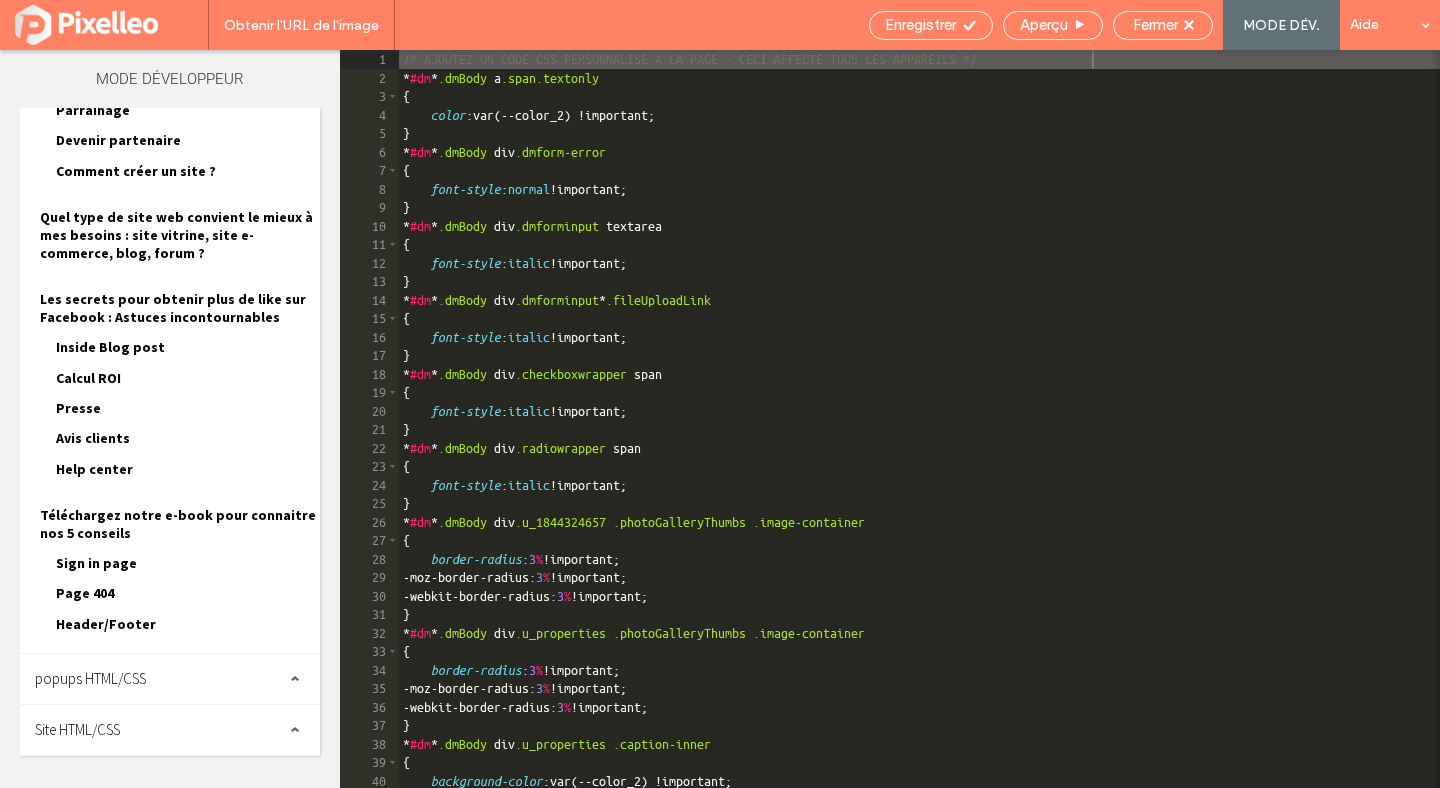 click on "Site HTML/CSS" at bounding box center (170, 730) 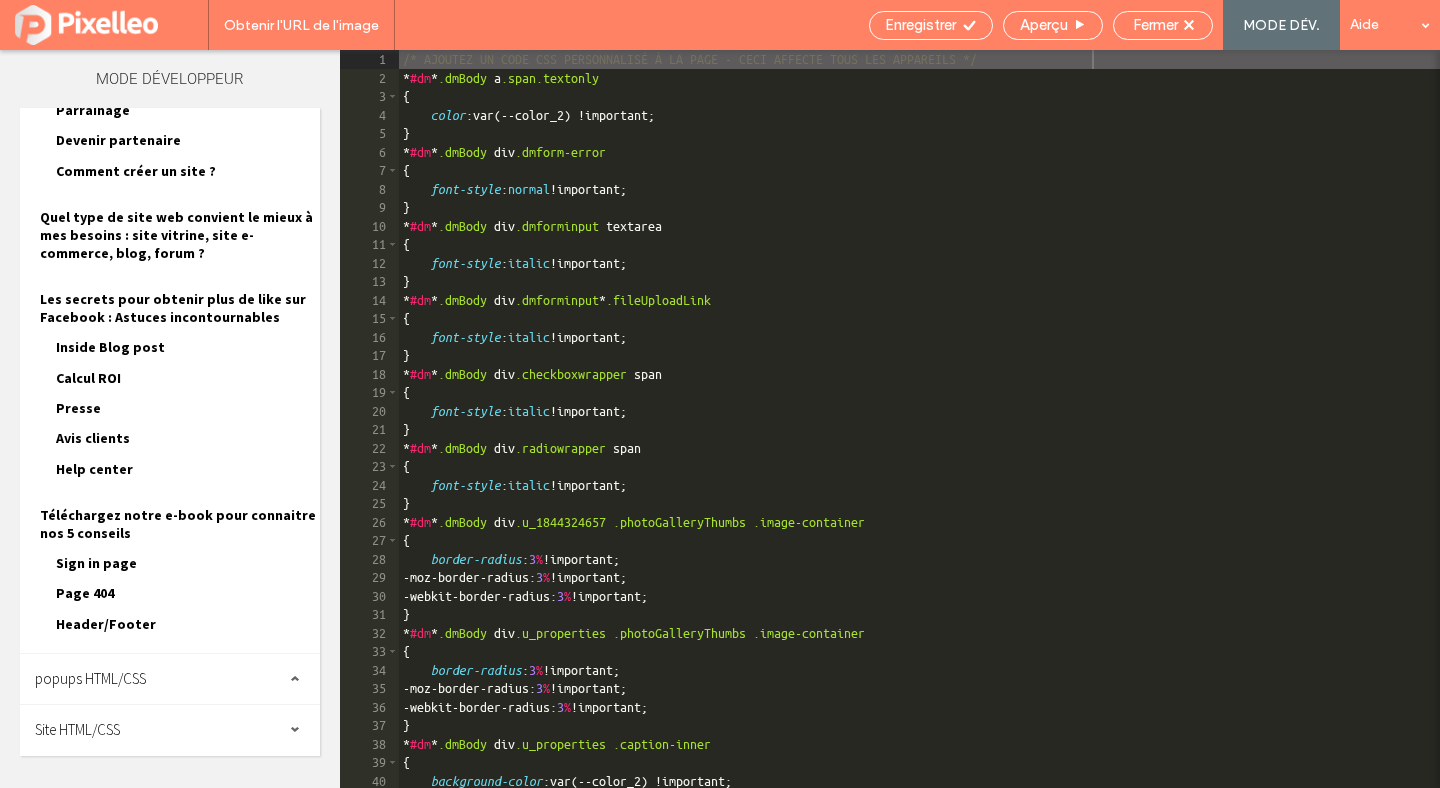 scroll, scrollTop: 1155, scrollLeft: 0, axis: vertical 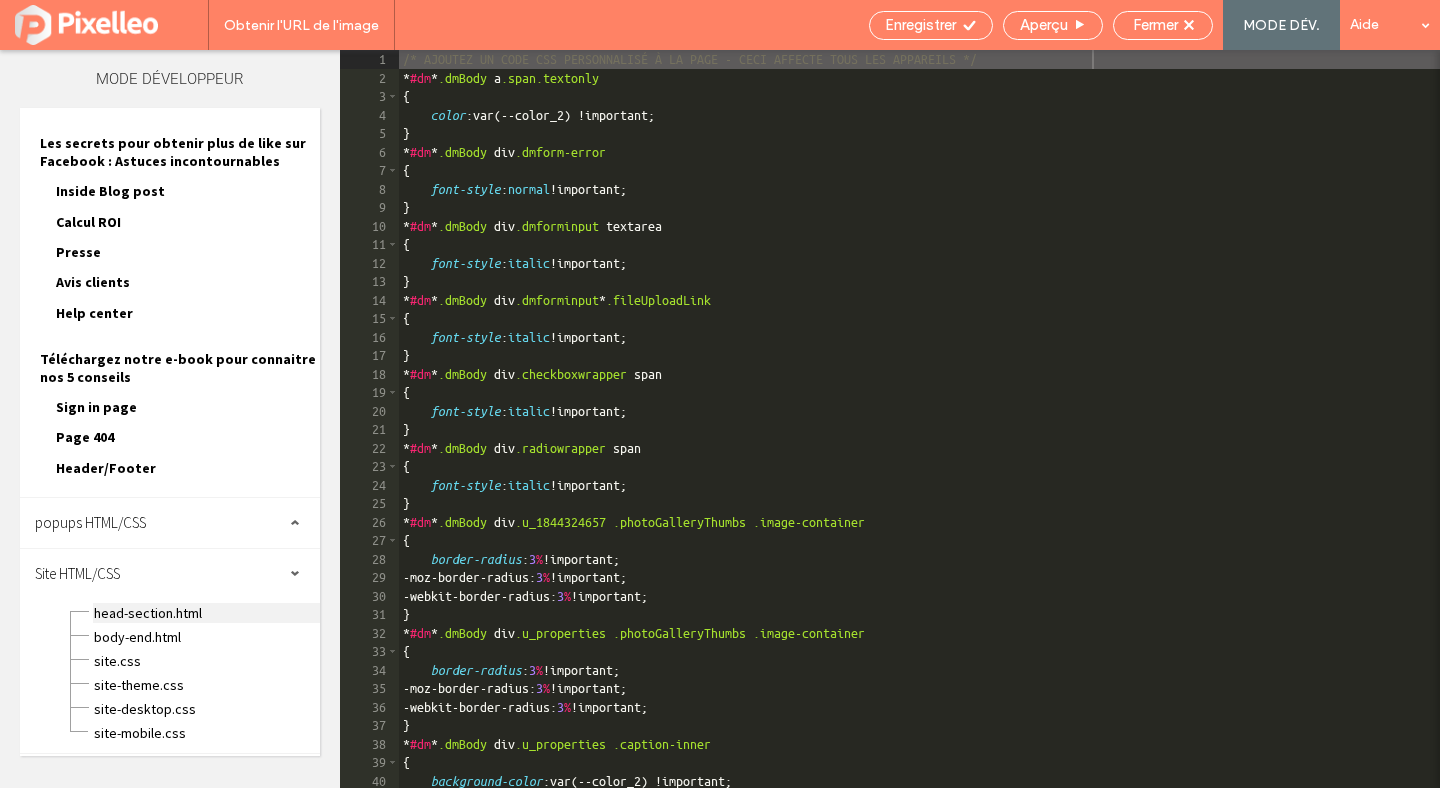 click on "head-section.html" at bounding box center [206, 613] 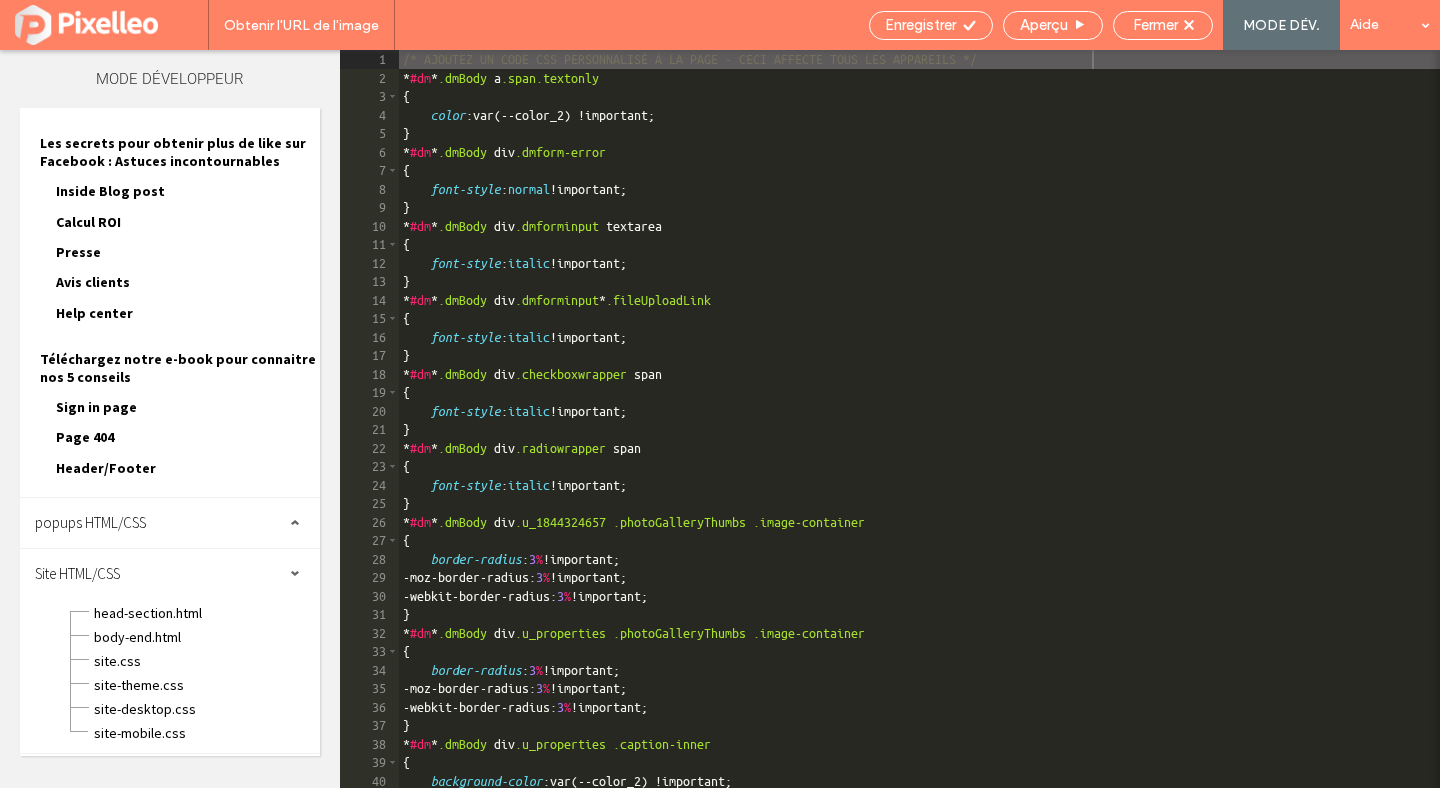 scroll, scrollTop: 1, scrollLeft: 0, axis: vertical 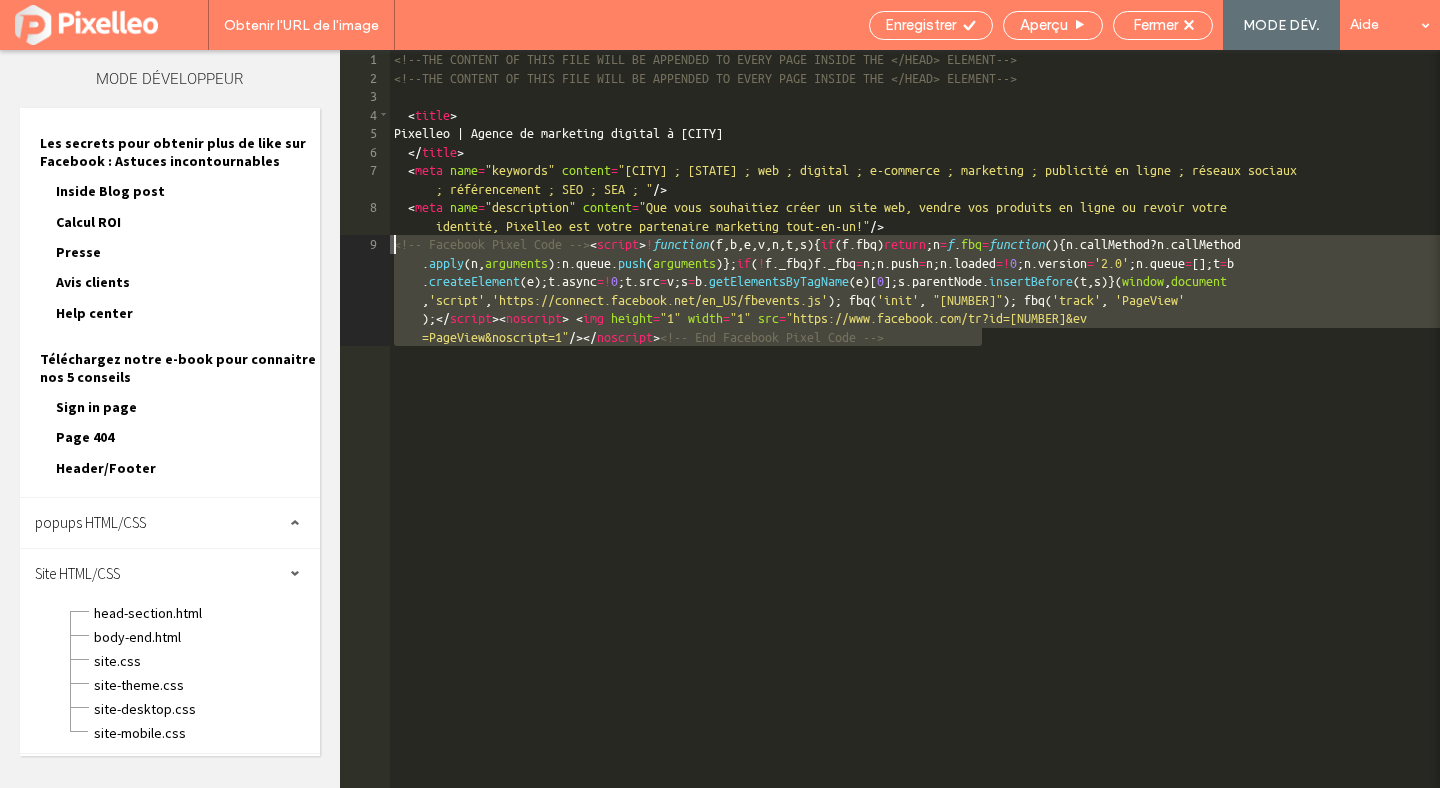drag, startPoint x: 994, startPoint y: 346, endPoint x: 376, endPoint y: 251, distance: 625.25916 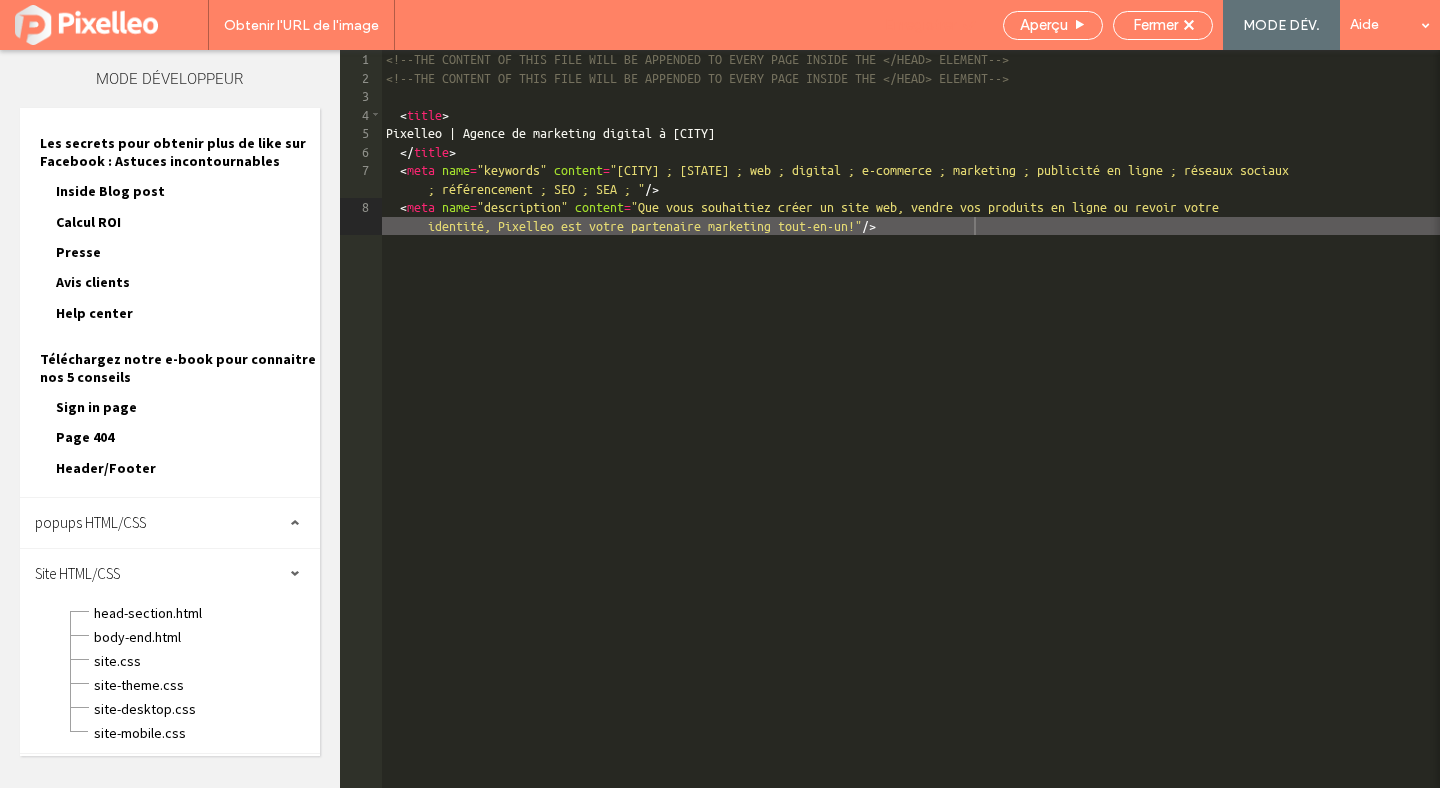 click 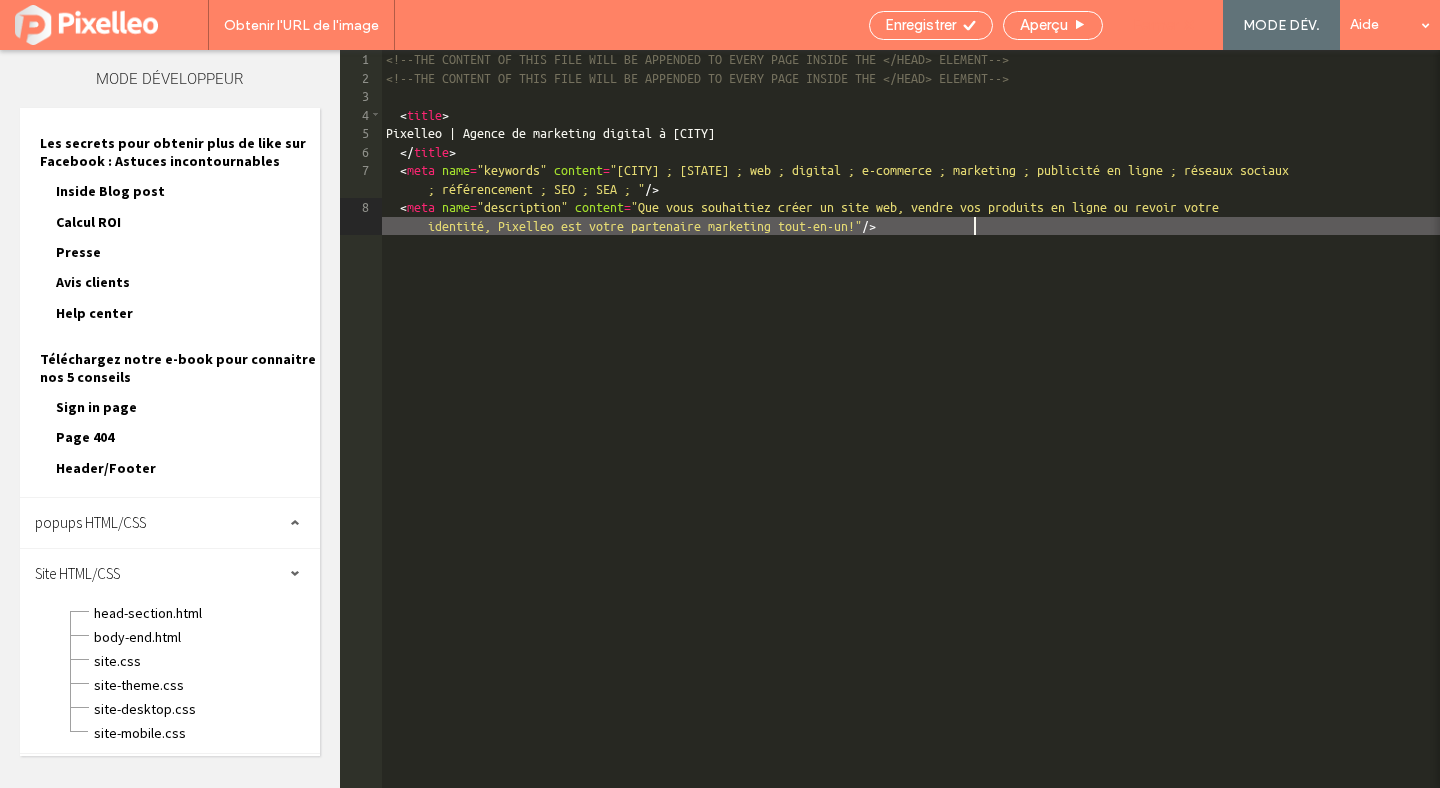 scroll, scrollTop: 0, scrollLeft: 0, axis: both 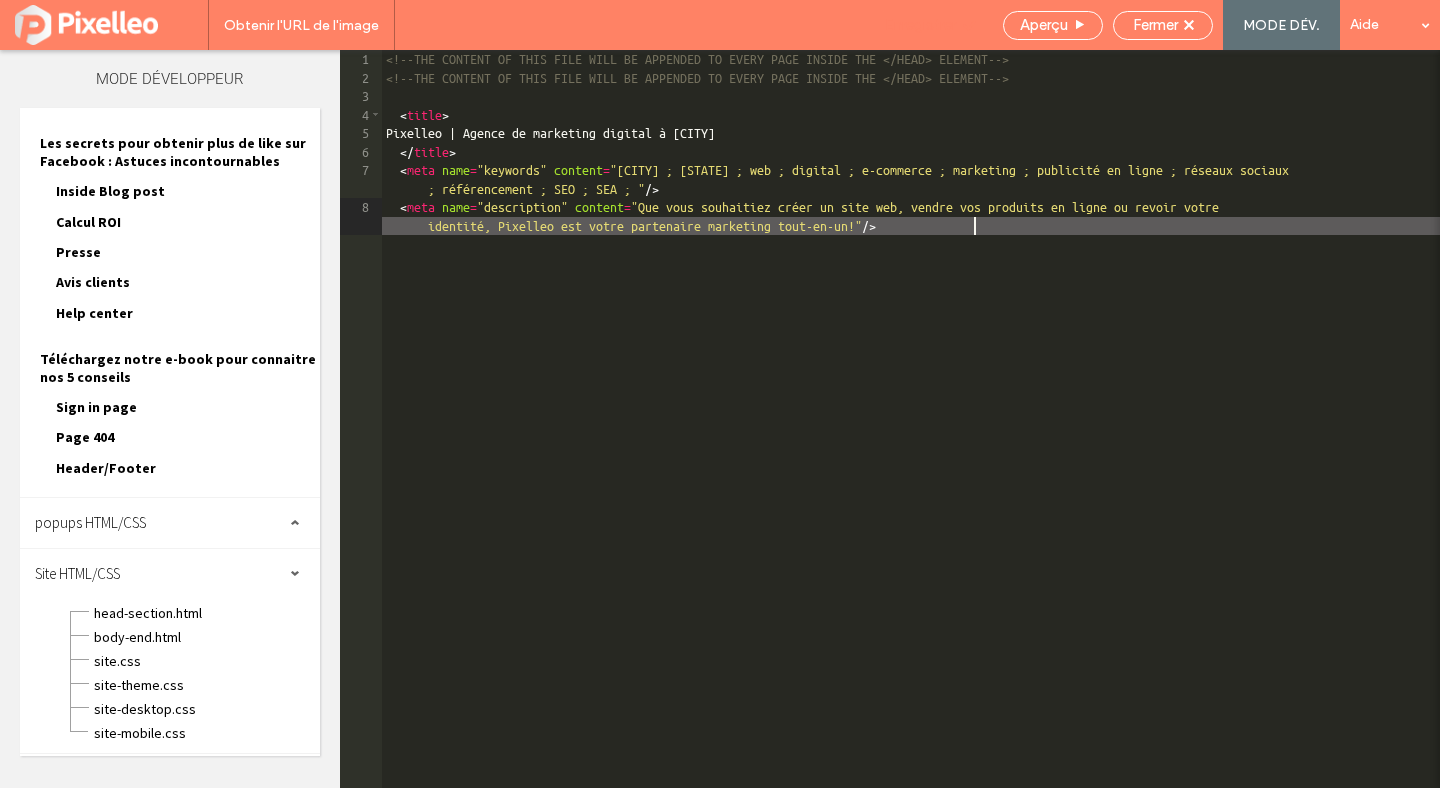 click on "Enregistrer" at bounding box center (920, 25) 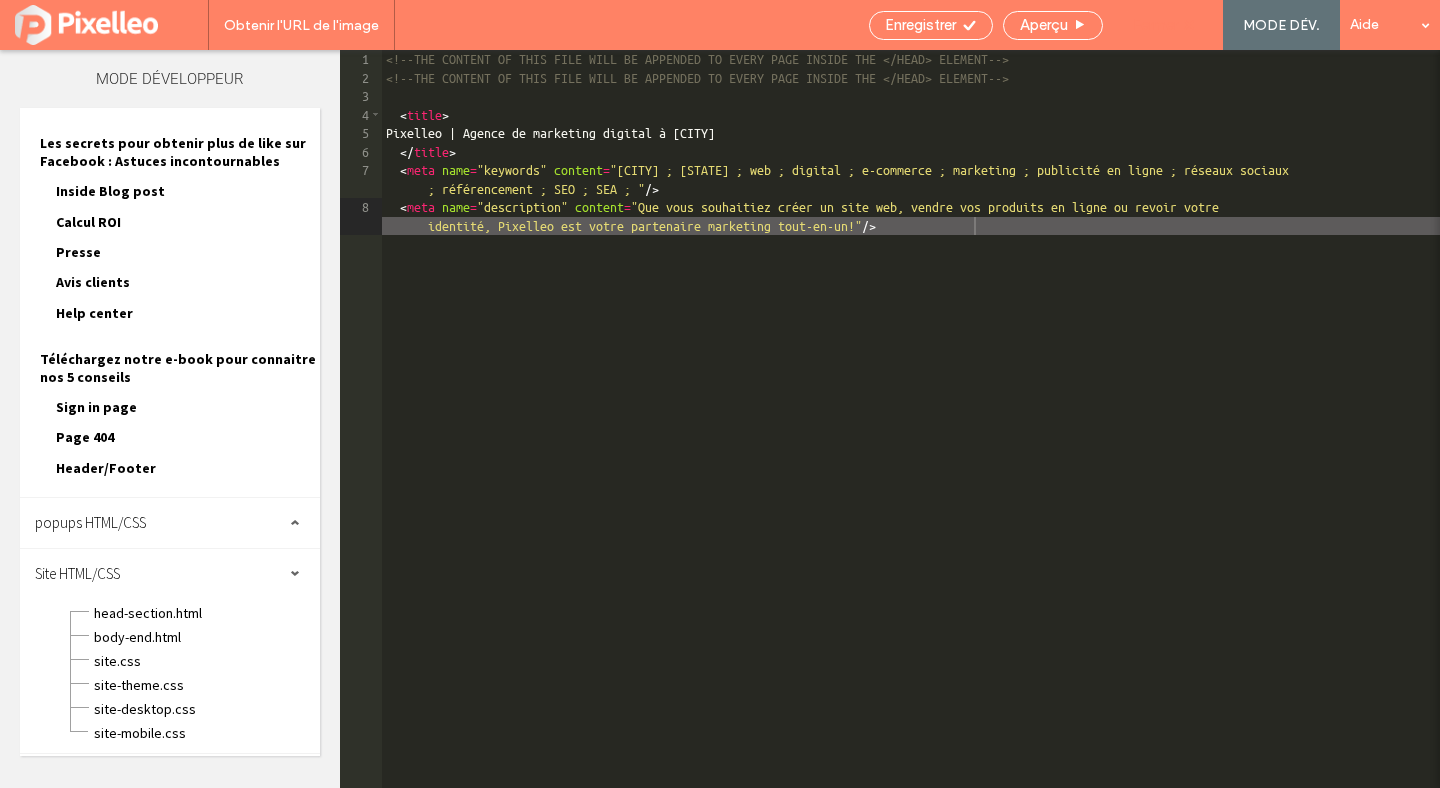 click on "Fermer" at bounding box center (1155, 25) 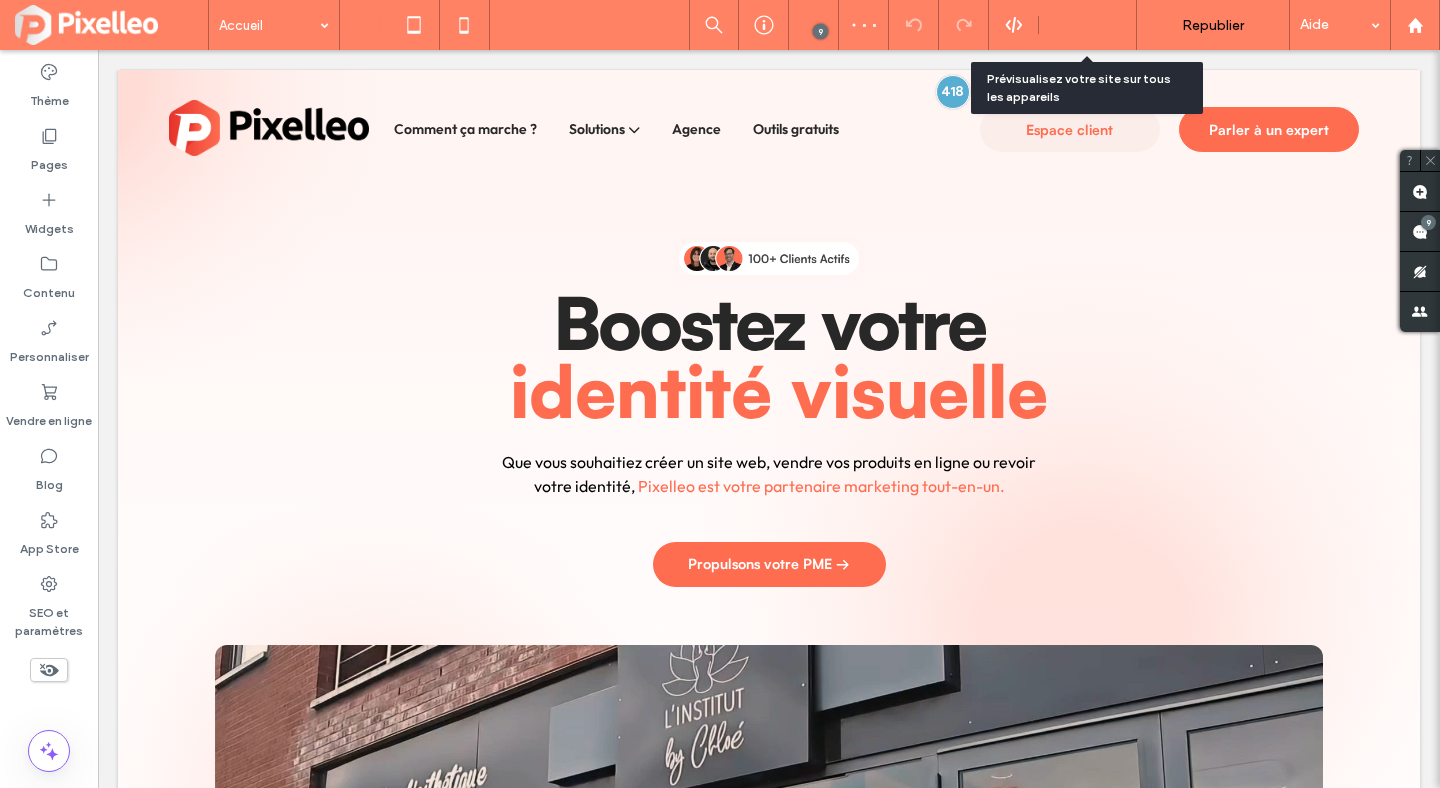 click on "Aperçu" at bounding box center (1087, 25) 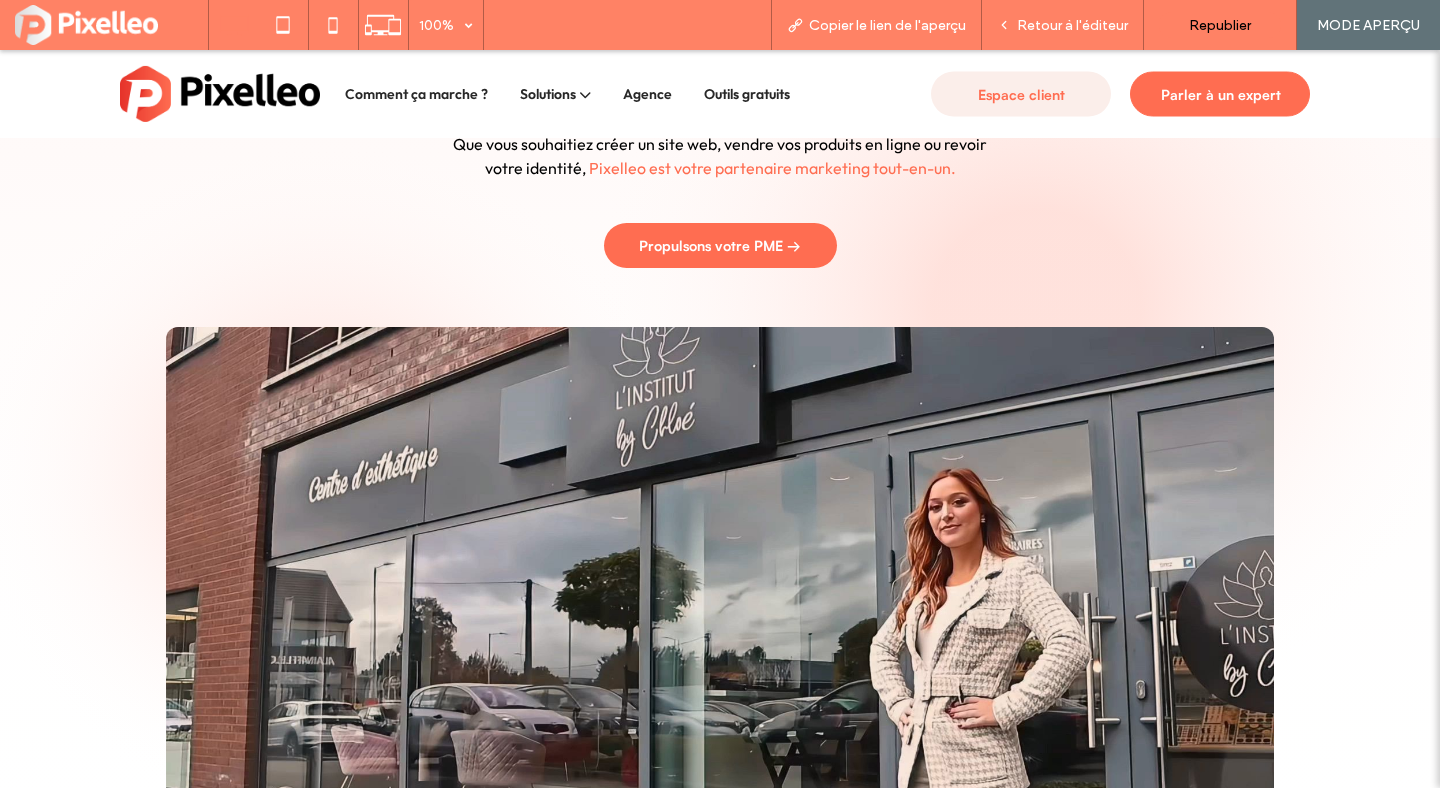 scroll, scrollTop: 0, scrollLeft: 0, axis: both 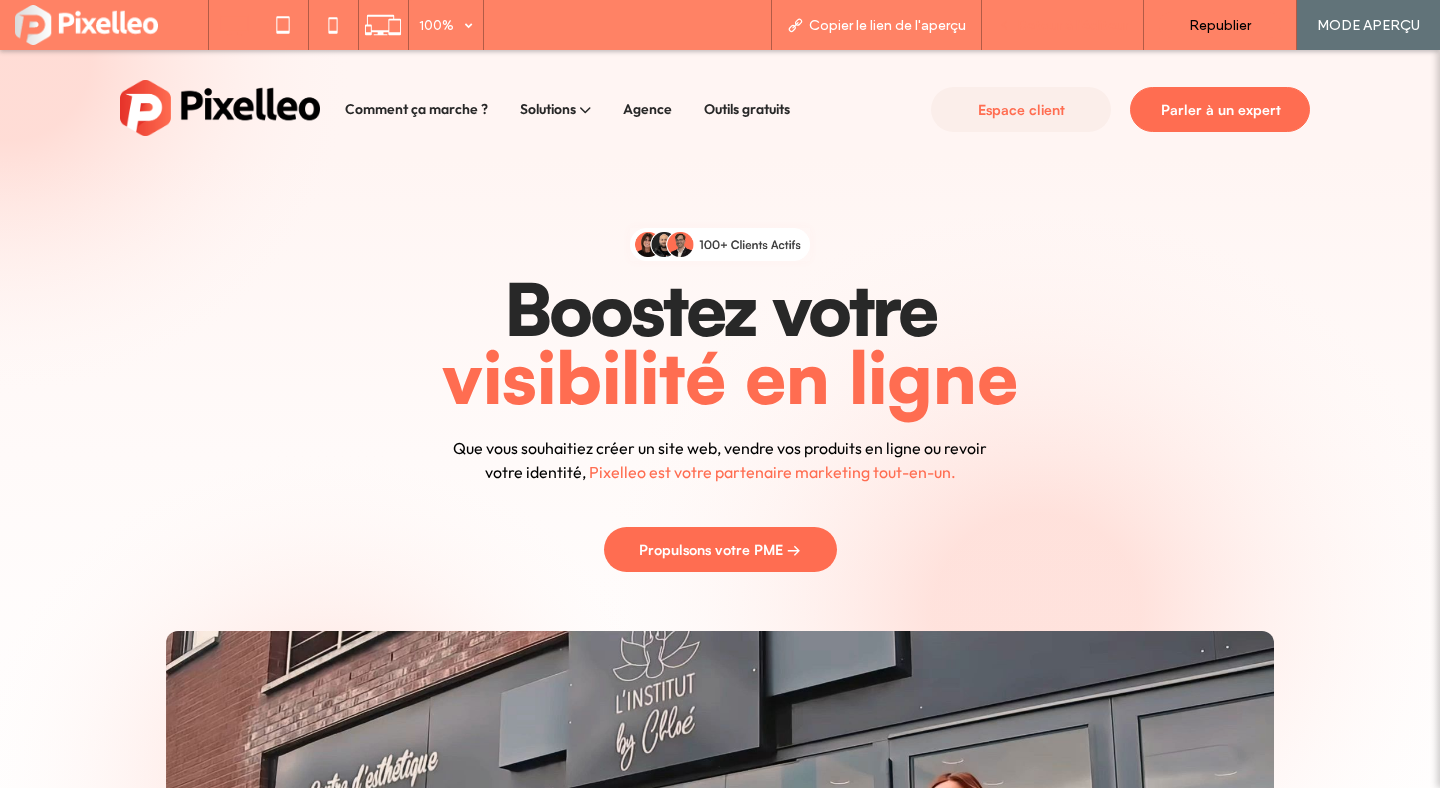 click on "Retour à l'éditeur" at bounding box center (1063, 25) 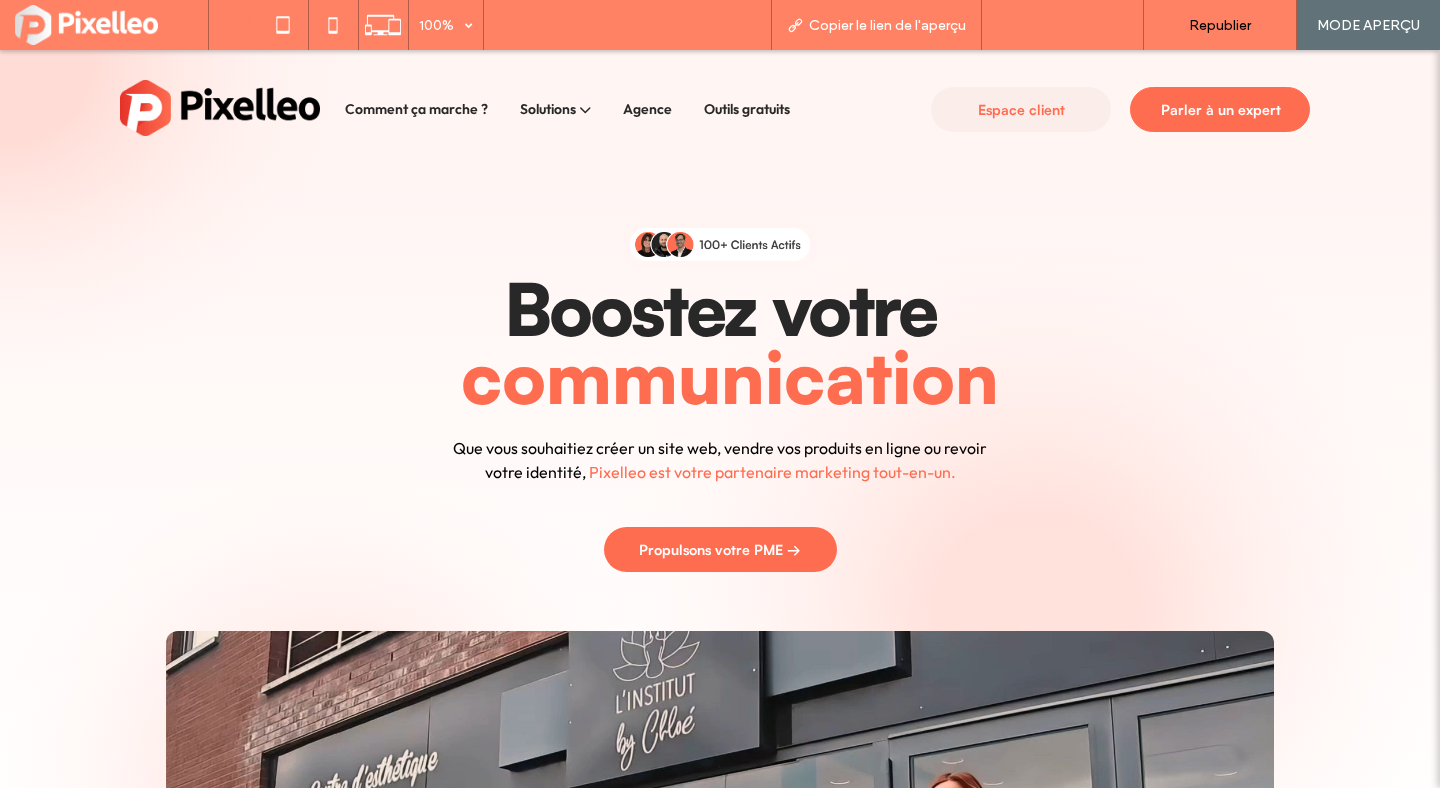 click on "Retour à l'éditeur" at bounding box center (1072, 25) 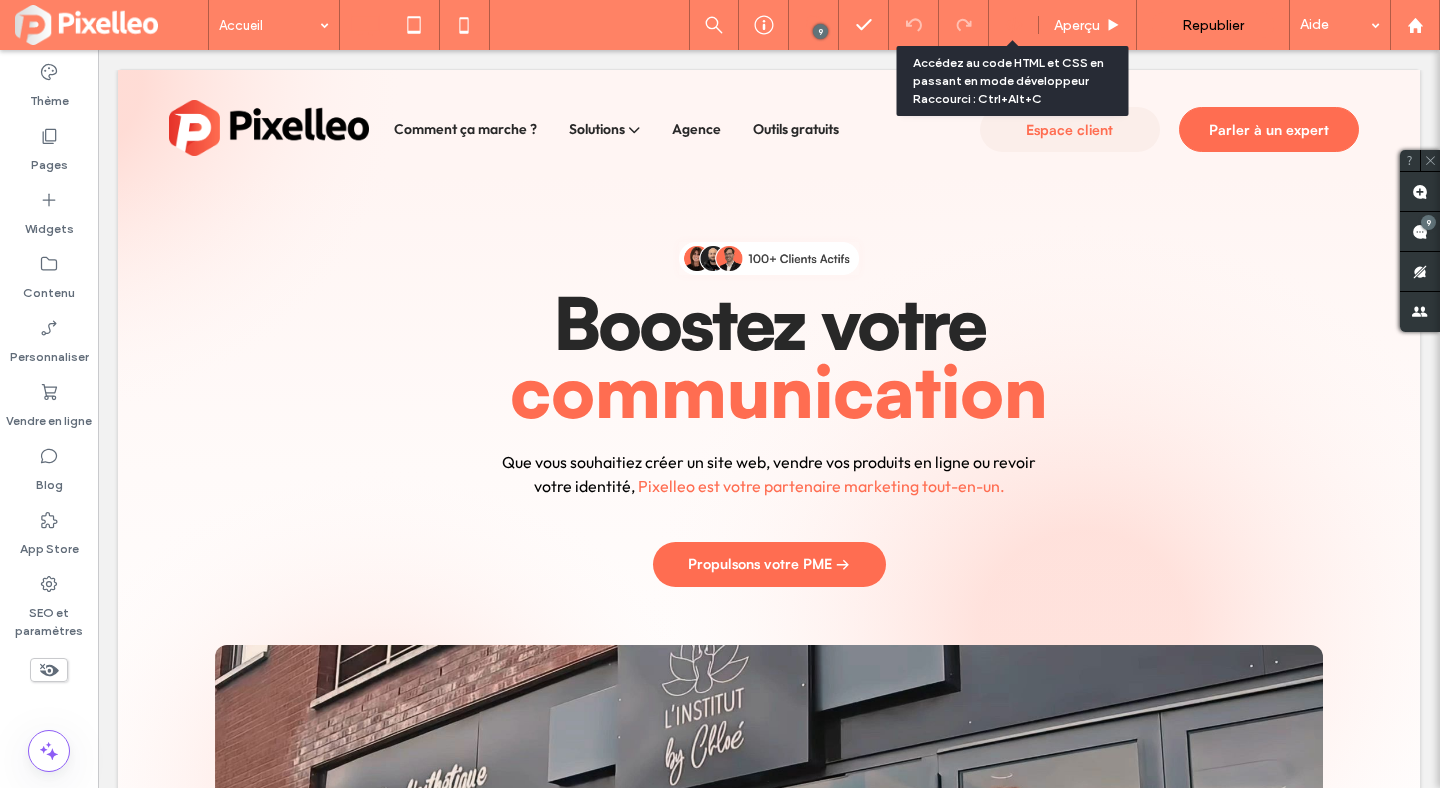 click at bounding box center (1013, 25) 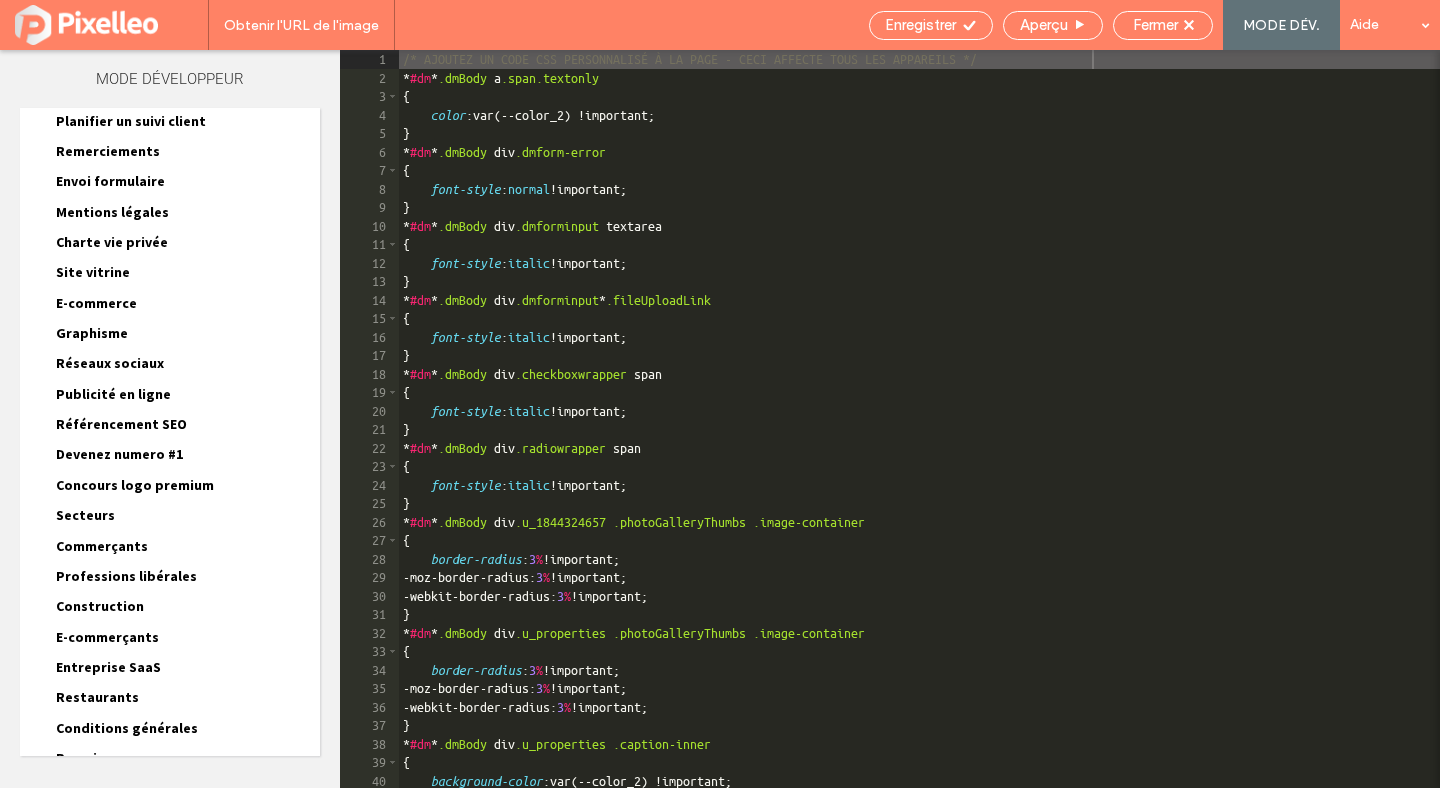 scroll, scrollTop: 999, scrollLeft: 0, axis: vertical 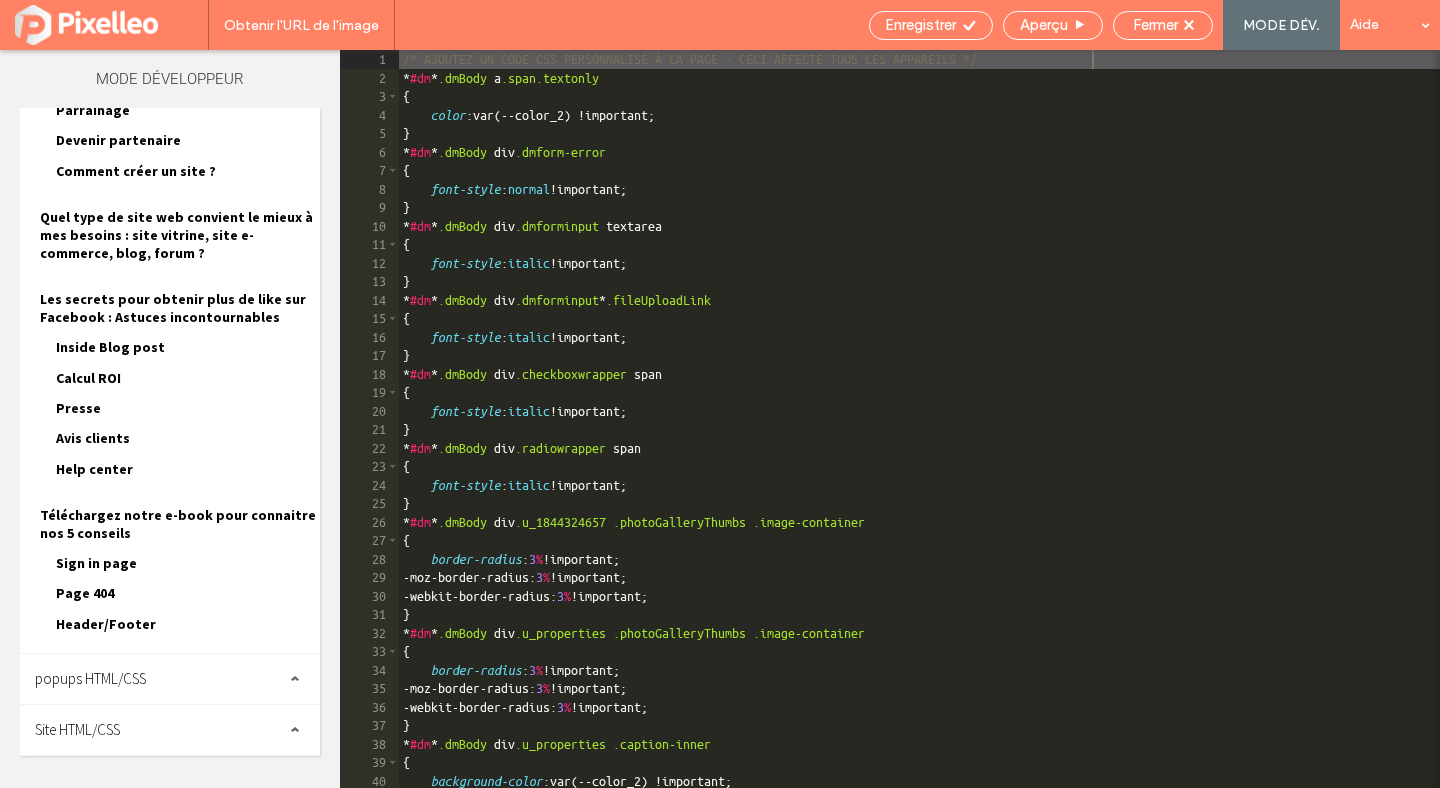 click on "Site HTML/CSS" at bounding box center (170, 730) 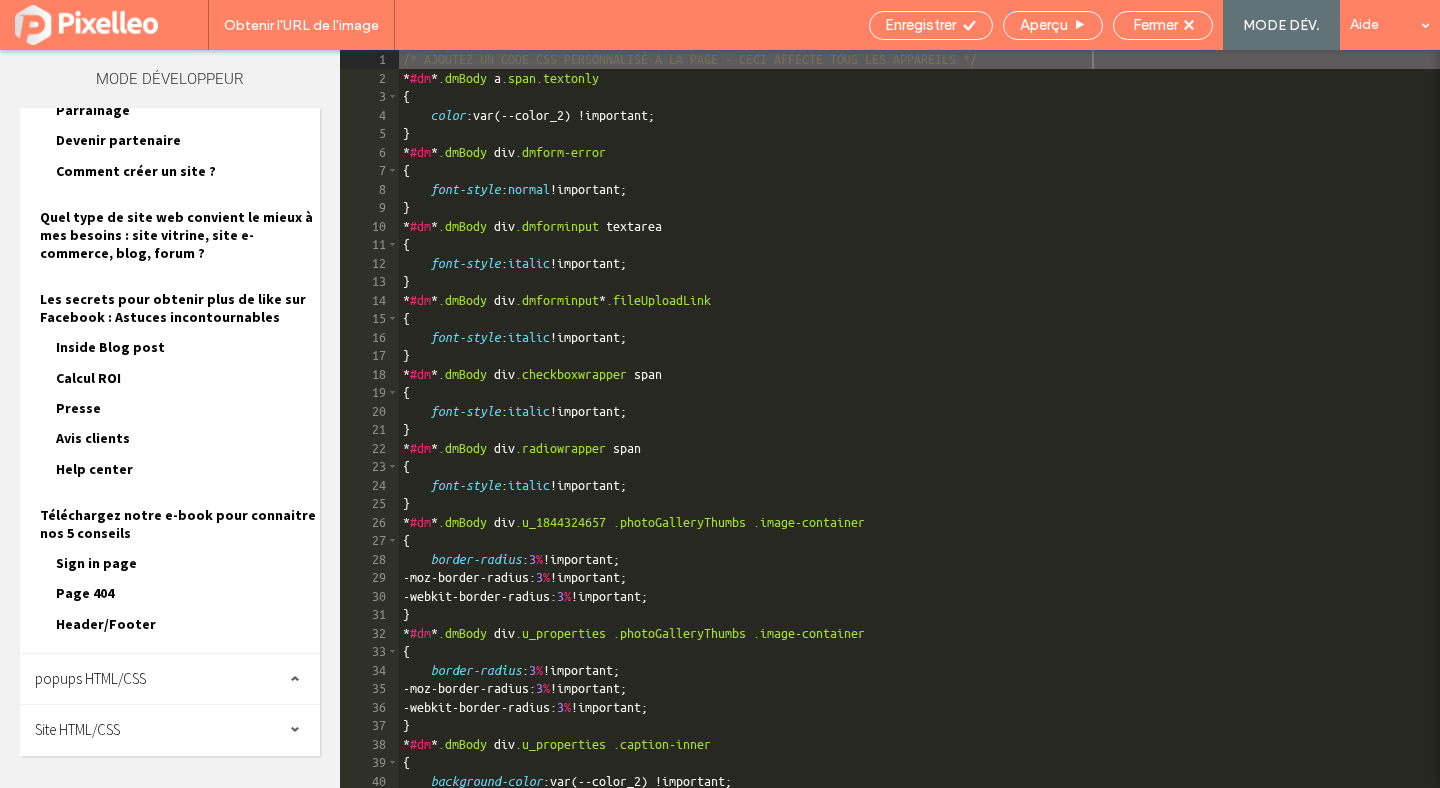 click on "Site HTML/CSS" at bounding box center (170, 730) 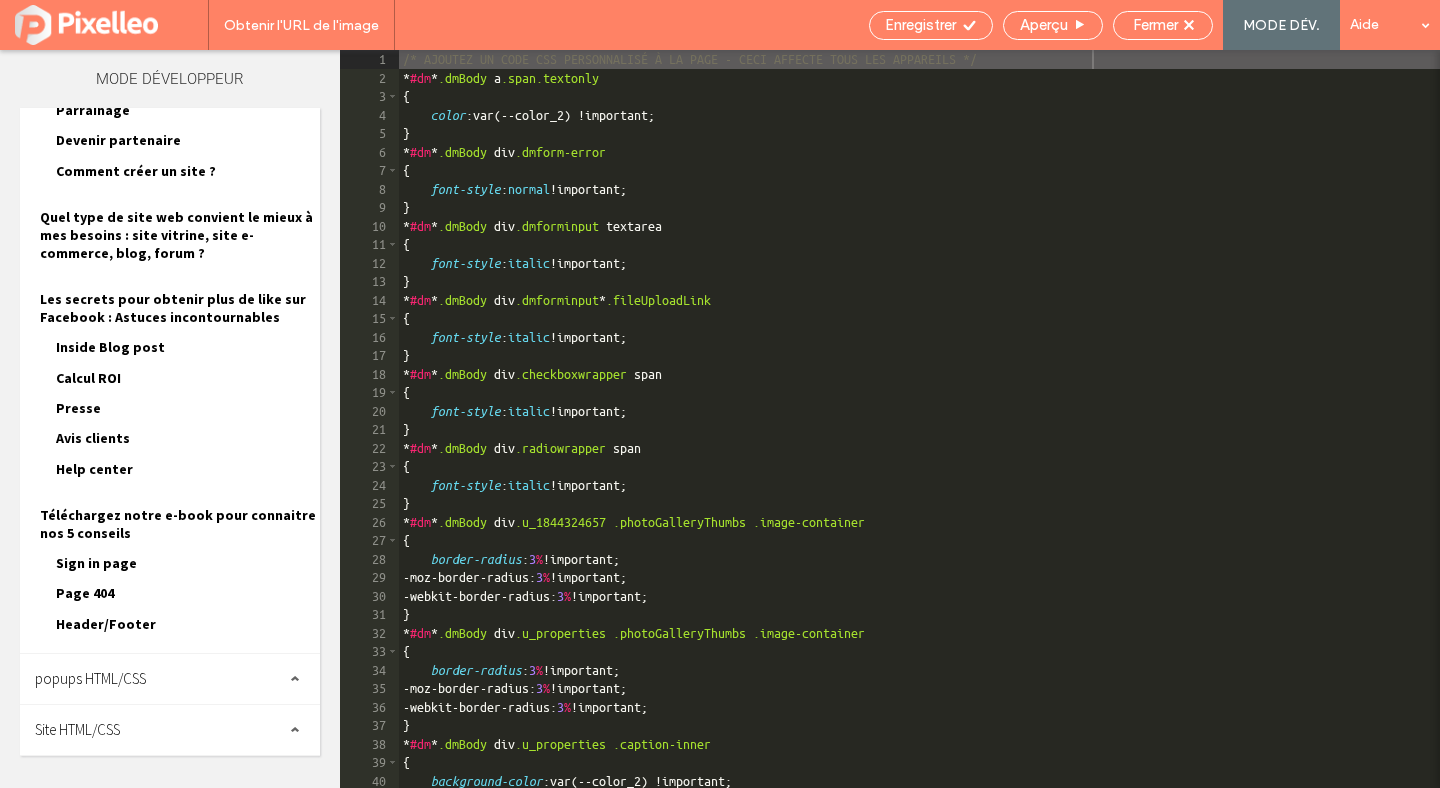 click on "Site HTML/CSS" at bounding box center (170, 730) 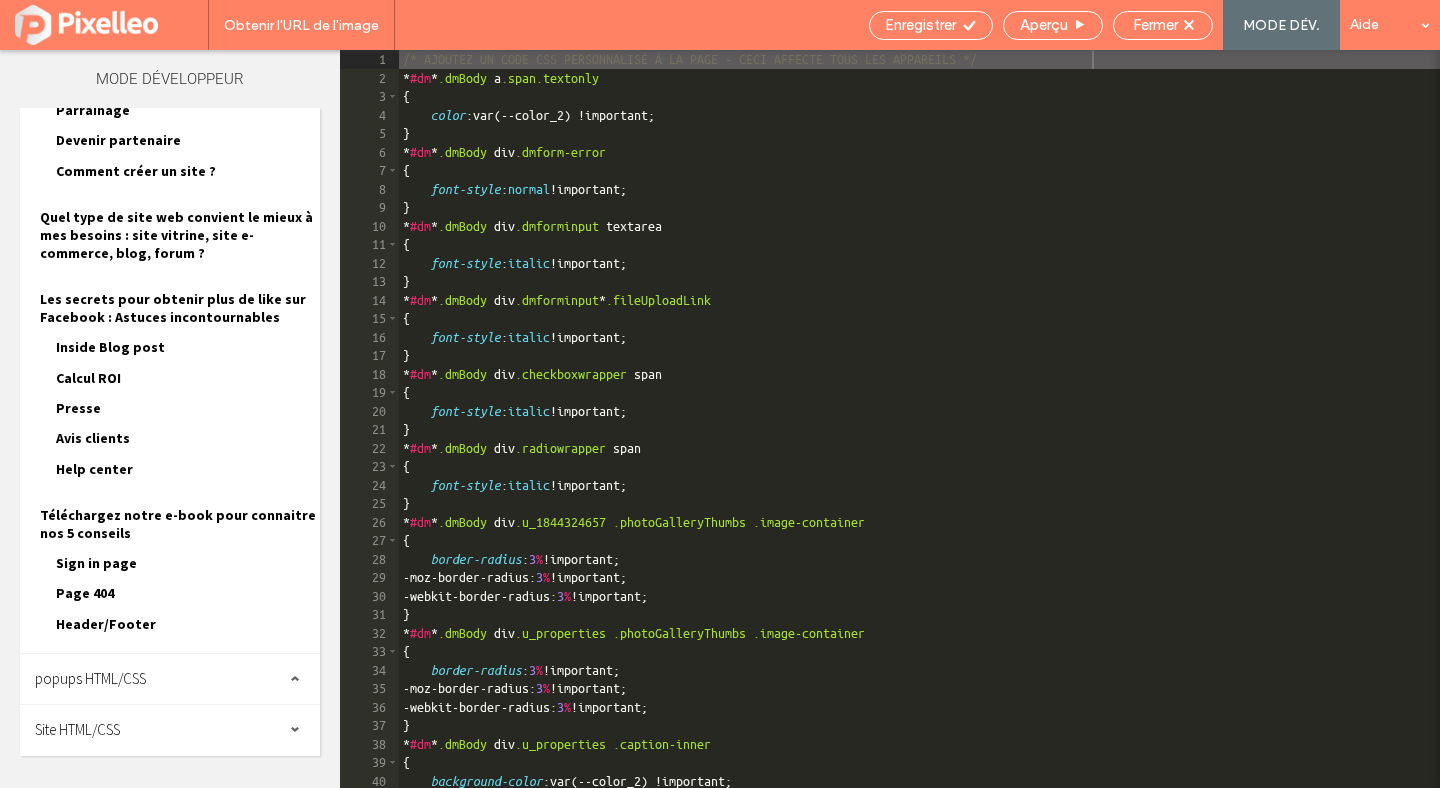 scroll, scrollTop: 1145, scrollLeft: 0, axis: vertical 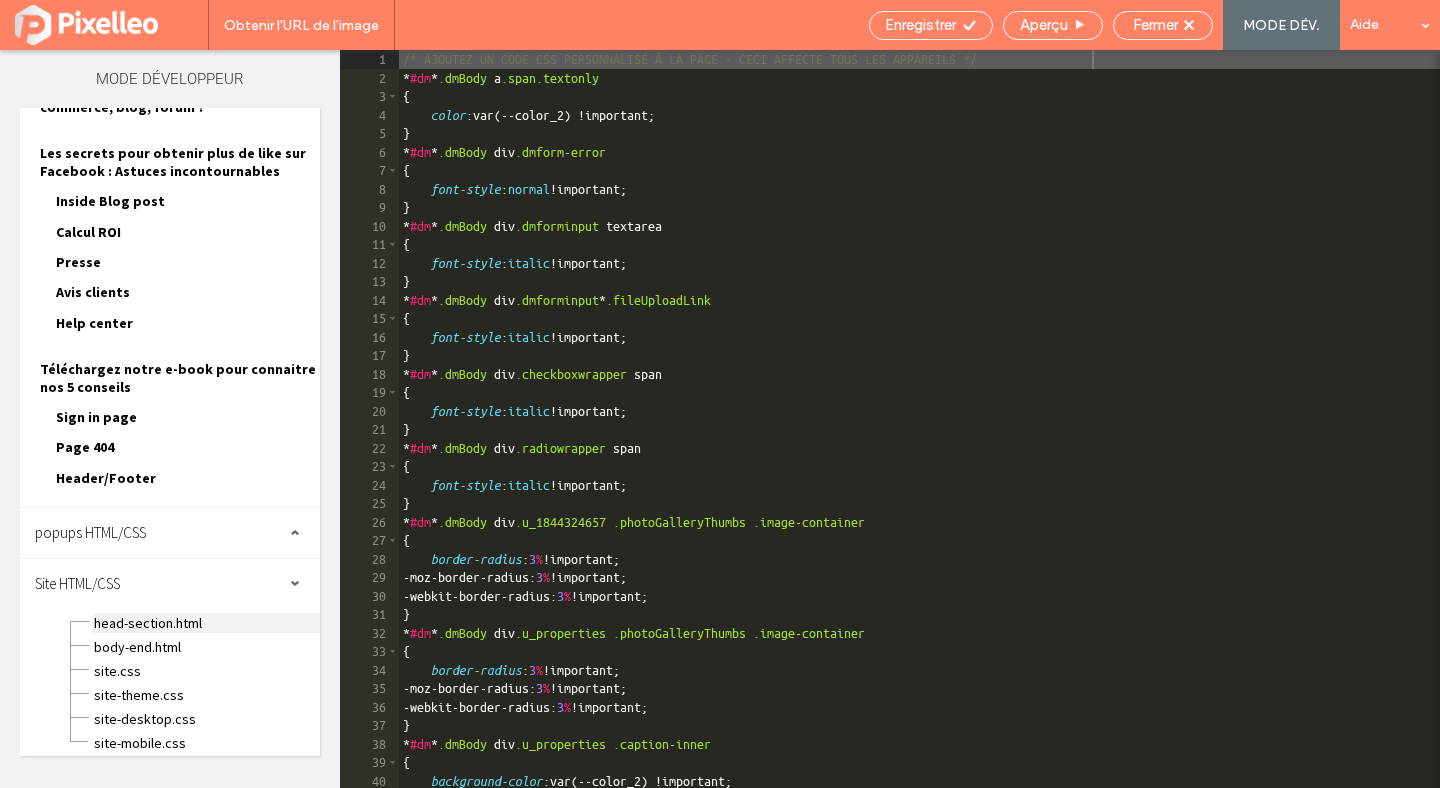click on "head-section.html" at bounding box center [206, 623] 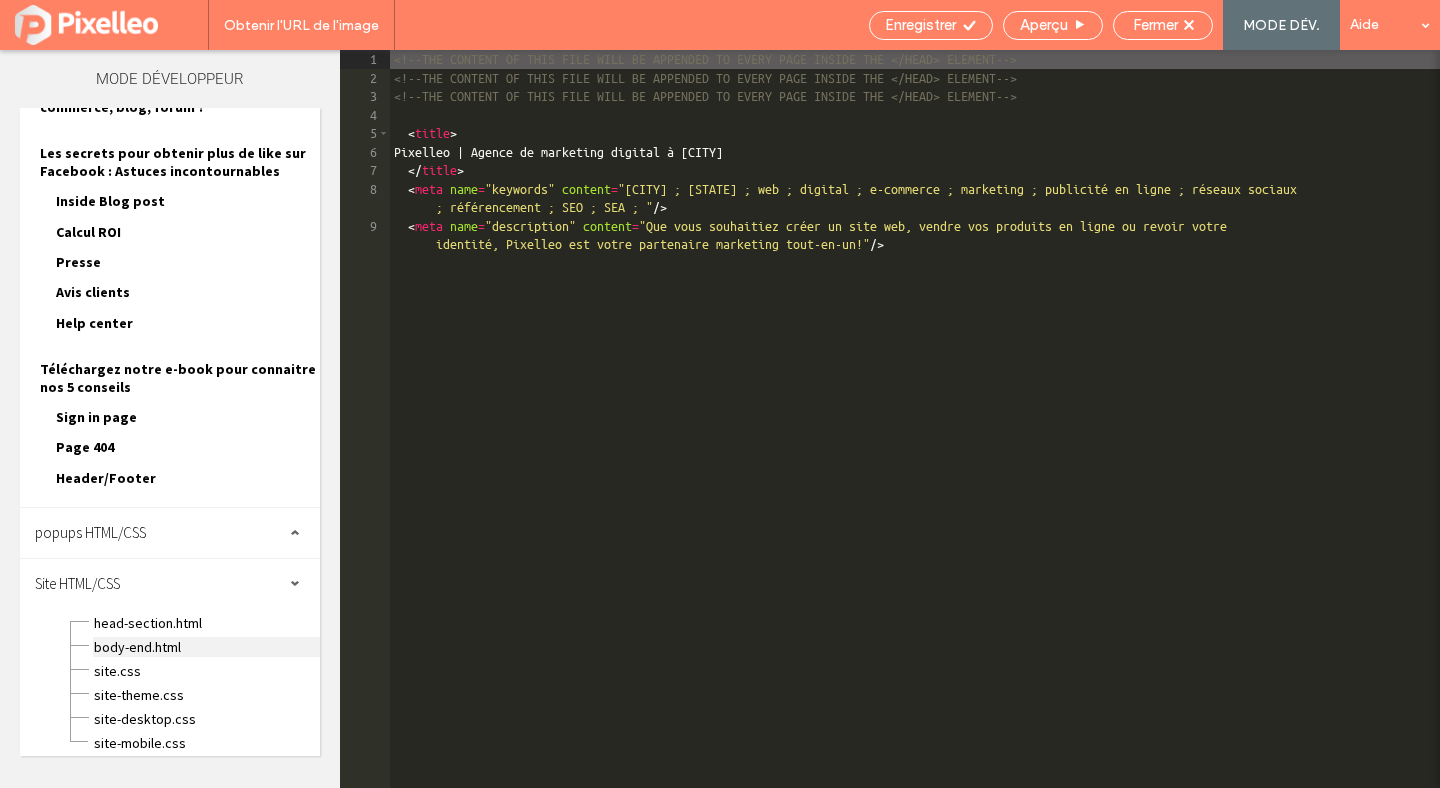 click on "body-end.html" at bounding box center (206, 647) 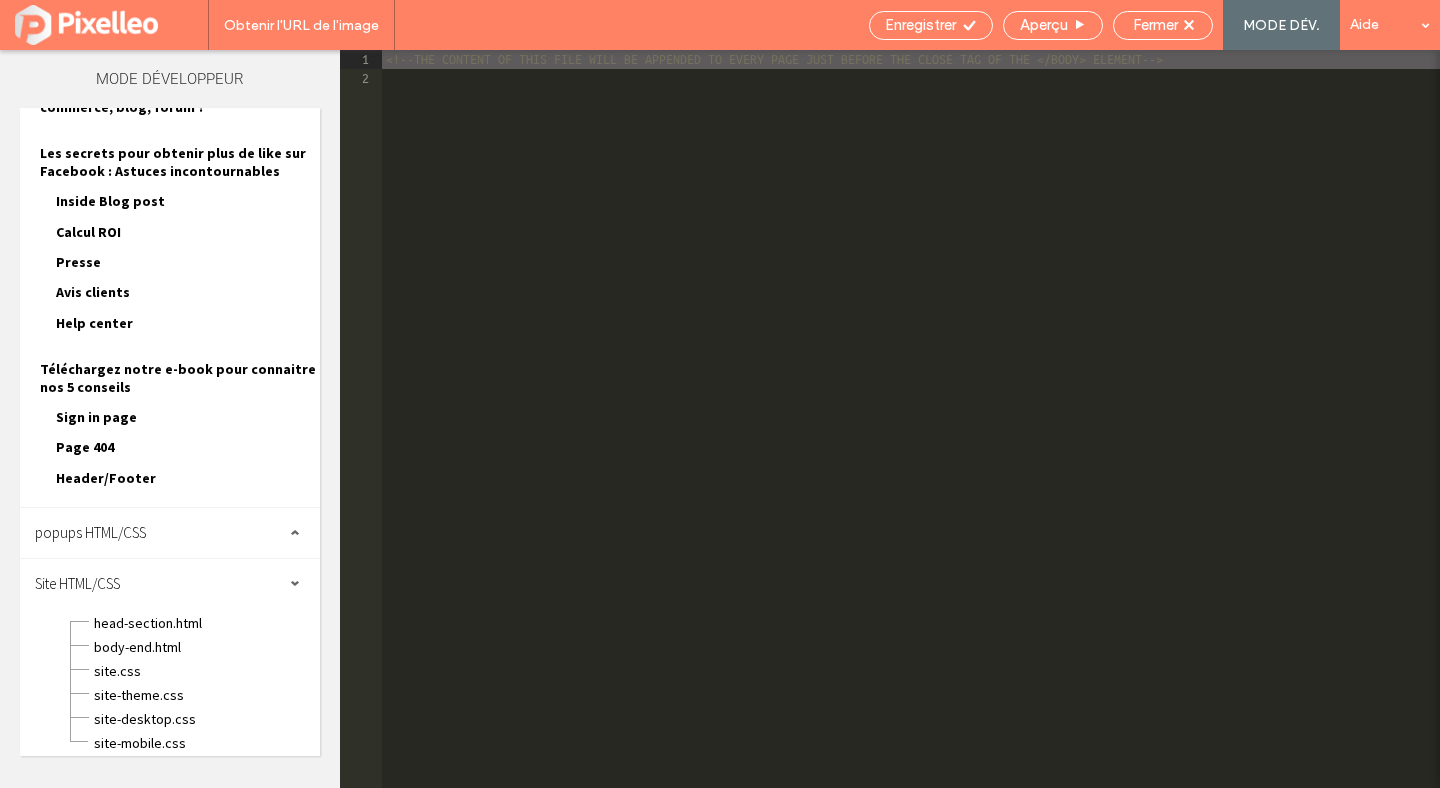click on "<!--THE CONTENT OF THIS FILE WILL BE APPENDED TO EVERY PAGE JUST BEFORE THE CLOSE TAG OF THE </BODY> ELEMENT-->" at bounding box center (911, 437) 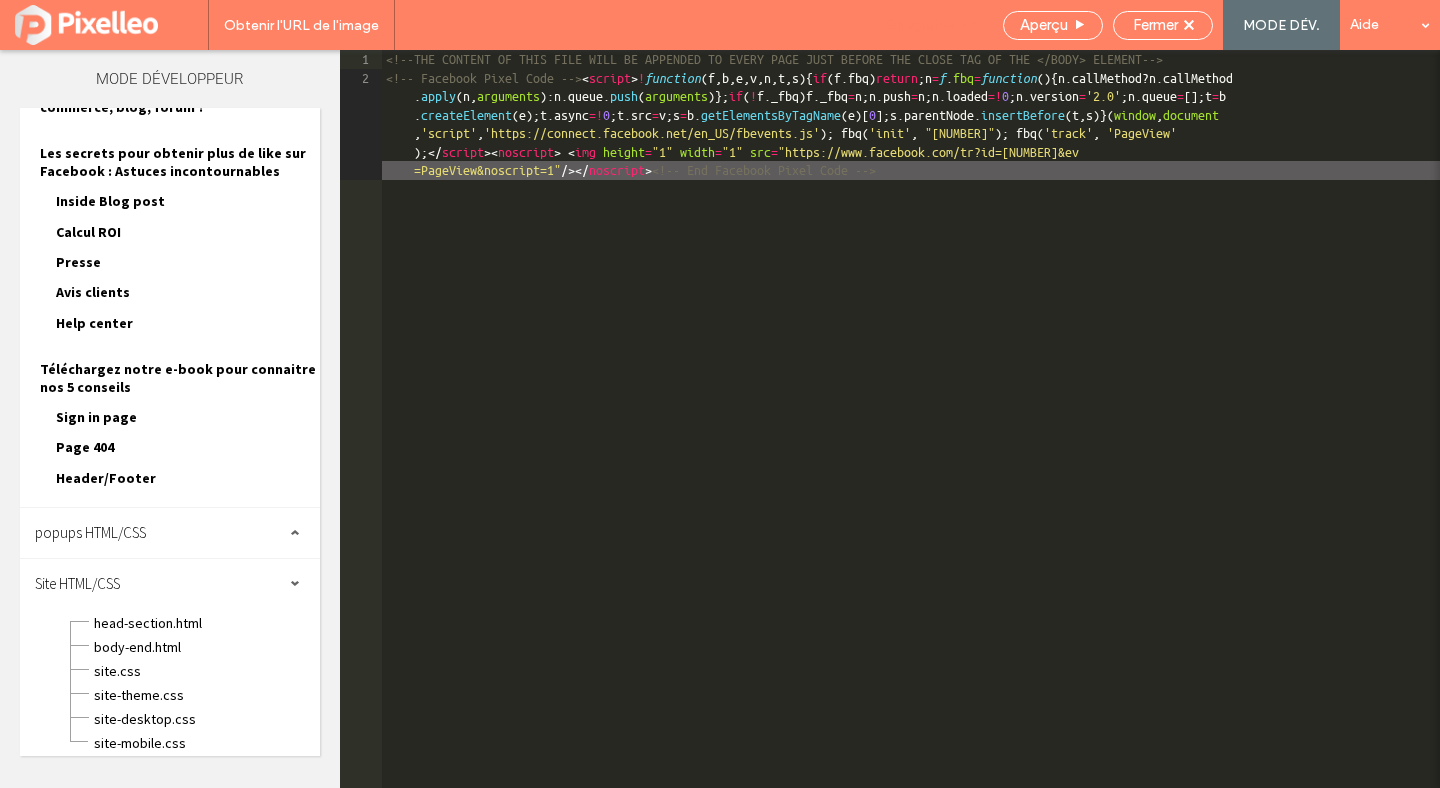 click 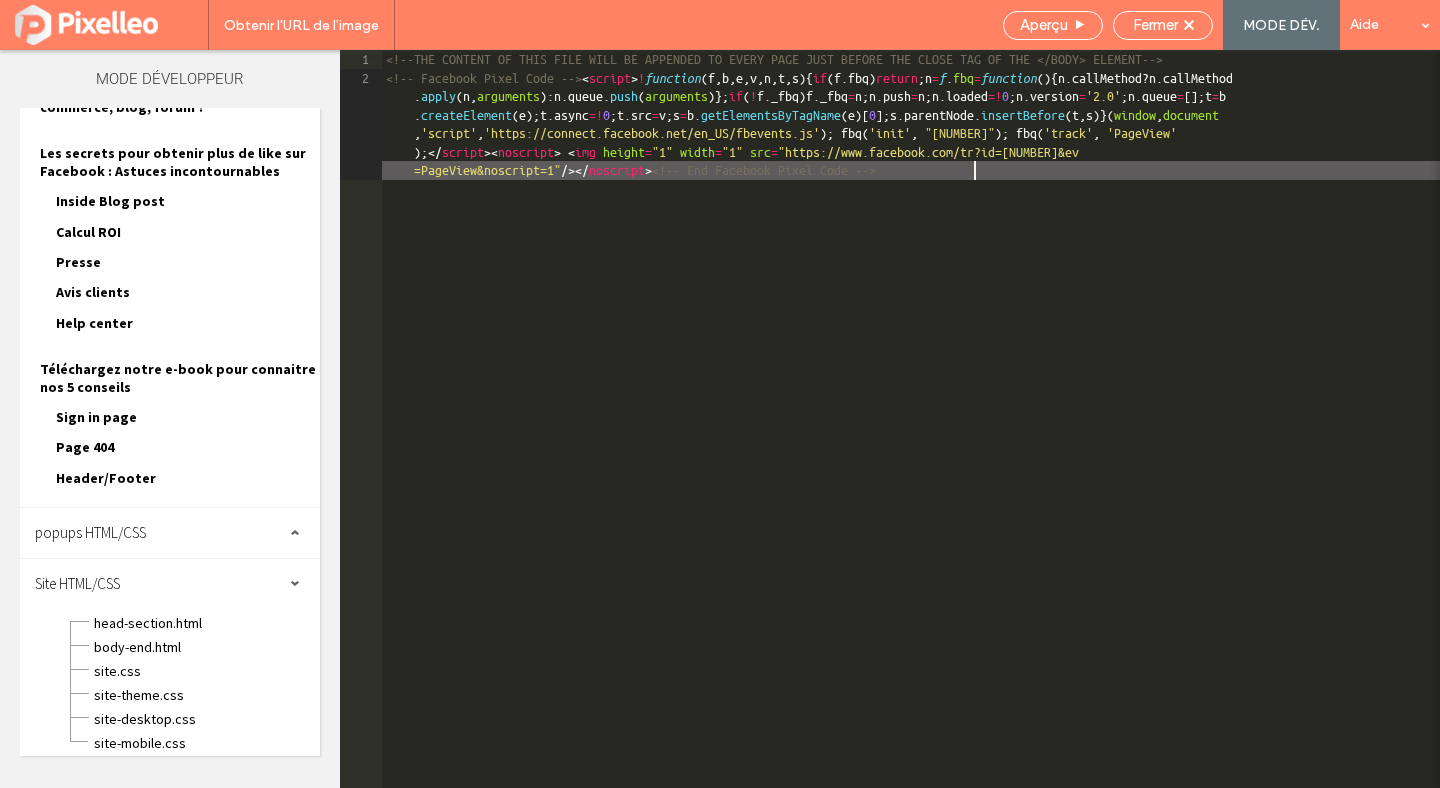scroll, scrollTop: 0, scrollLeft: 0, axis: both 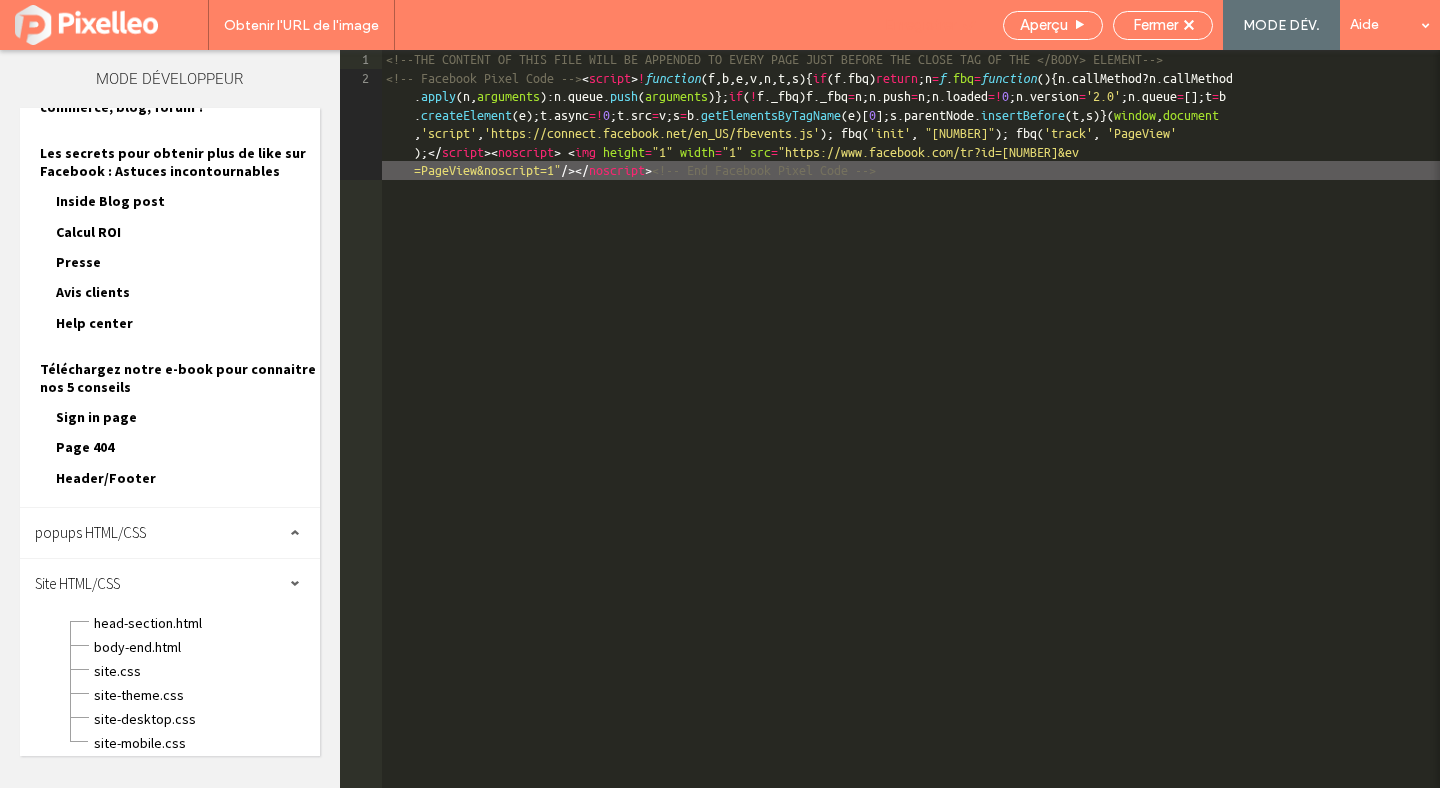 click 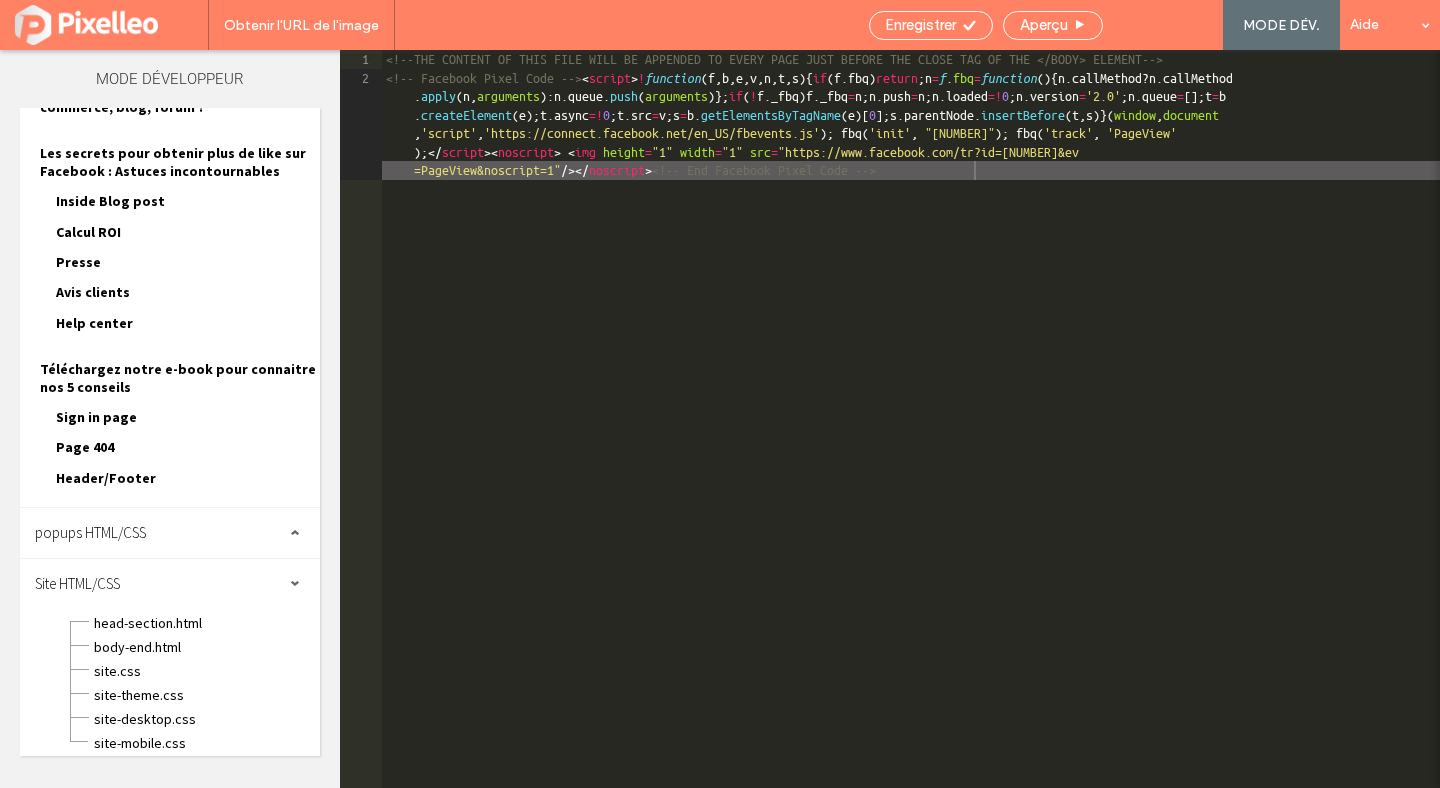 click on "Fermer" at bounding box center [1155, 25] 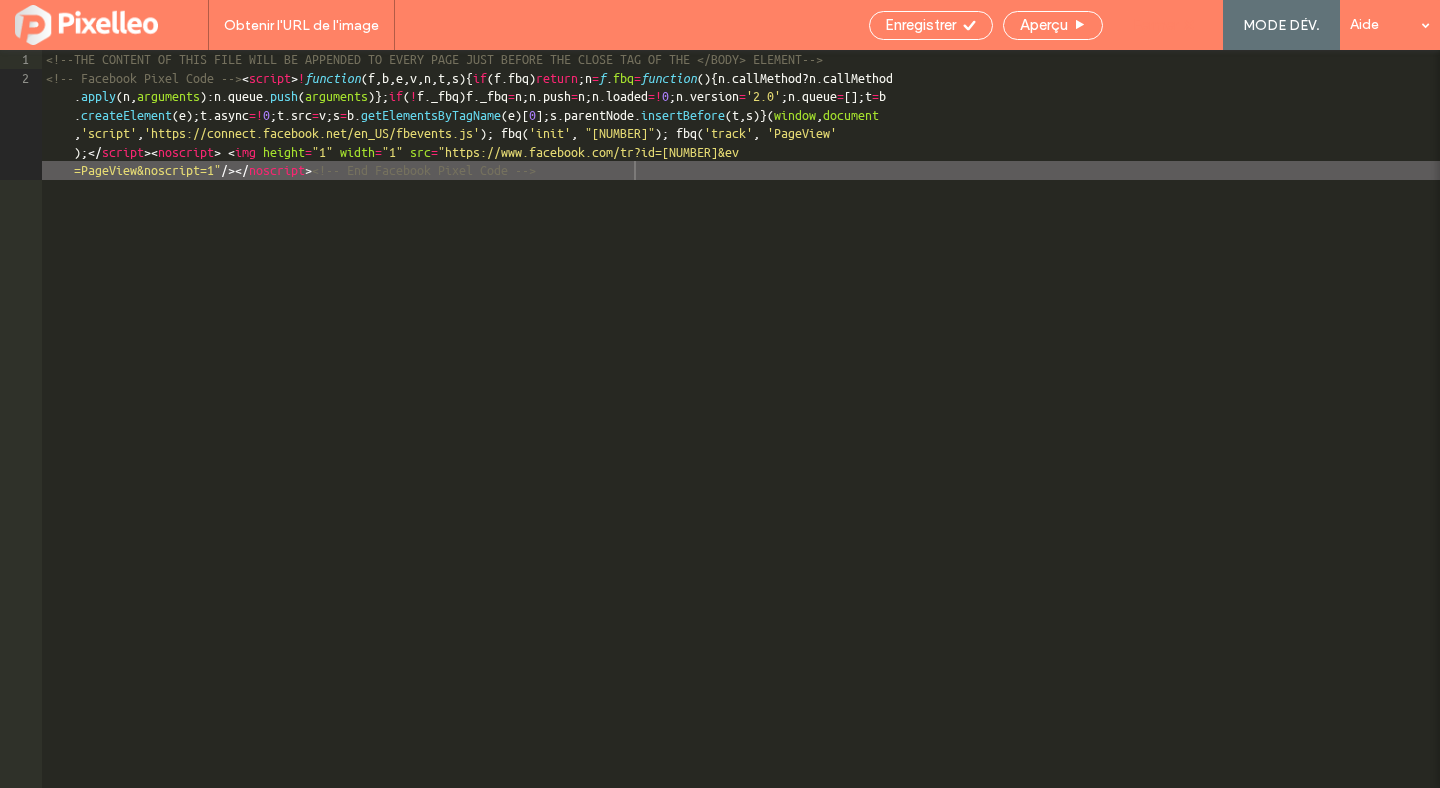 scroll, scrollTop: 1105, scrollLeft: 0, axis: vertical 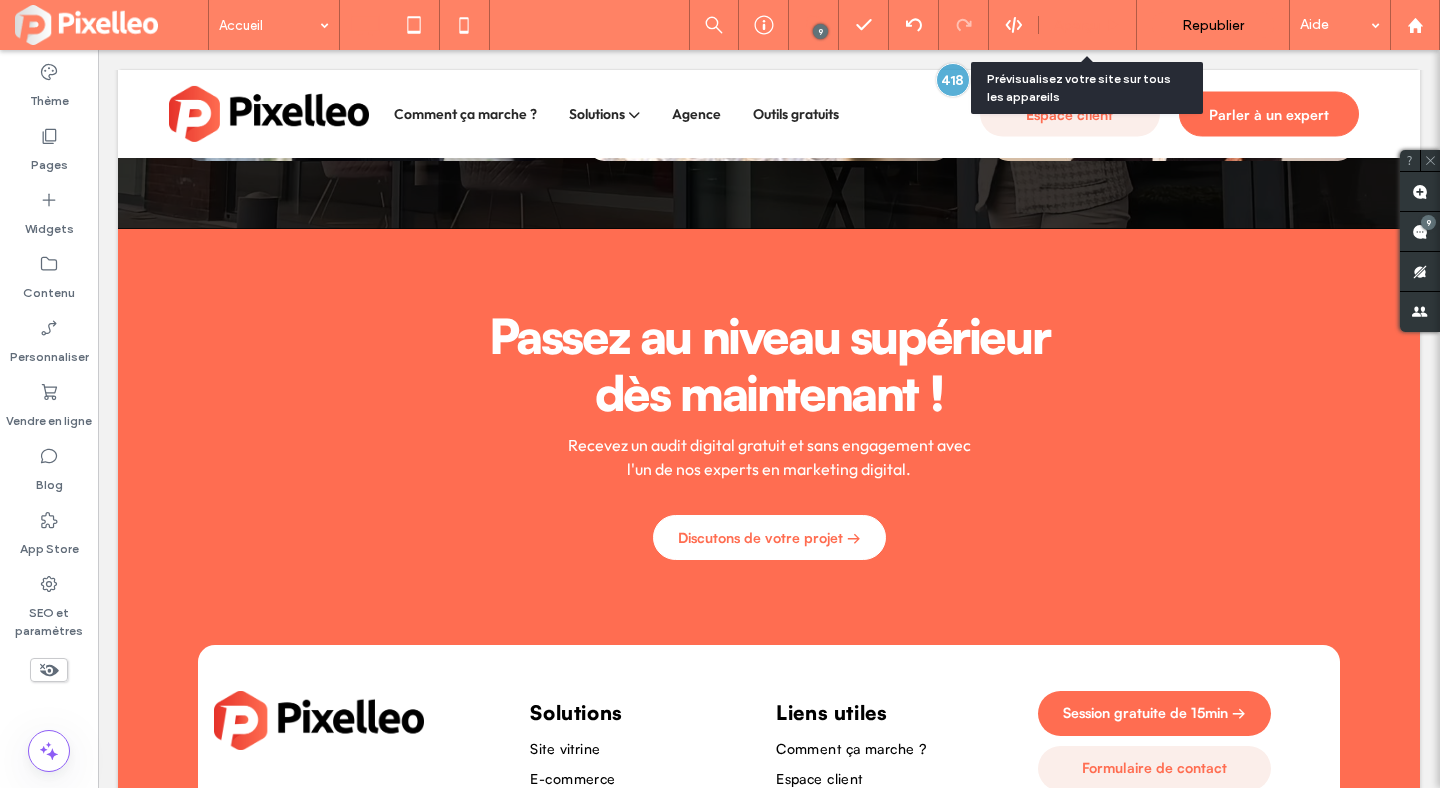 click on "Aperçu" at bounding box center (1088, 25) 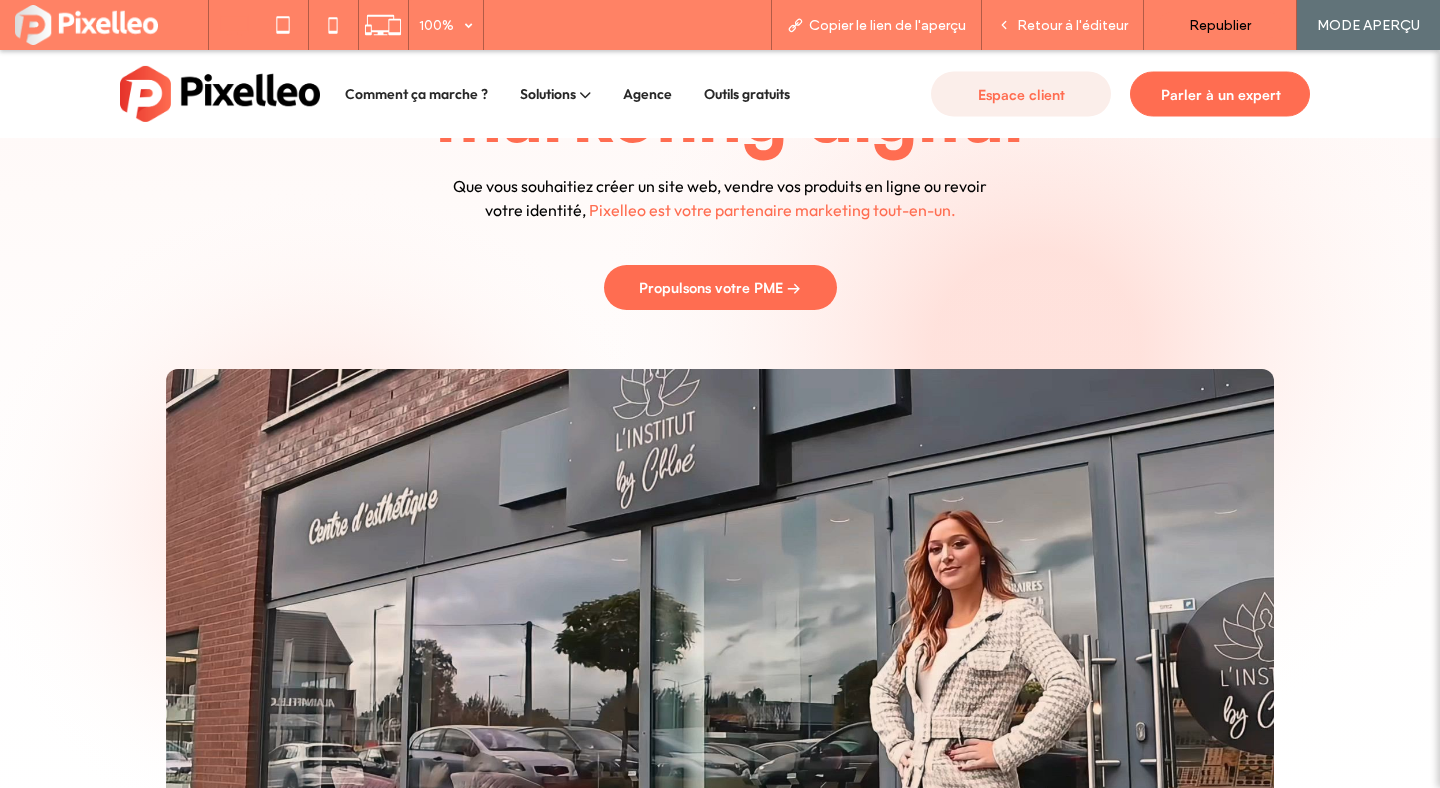 scroll, scrollTop: 0, scrollLeft: 0, axis: both 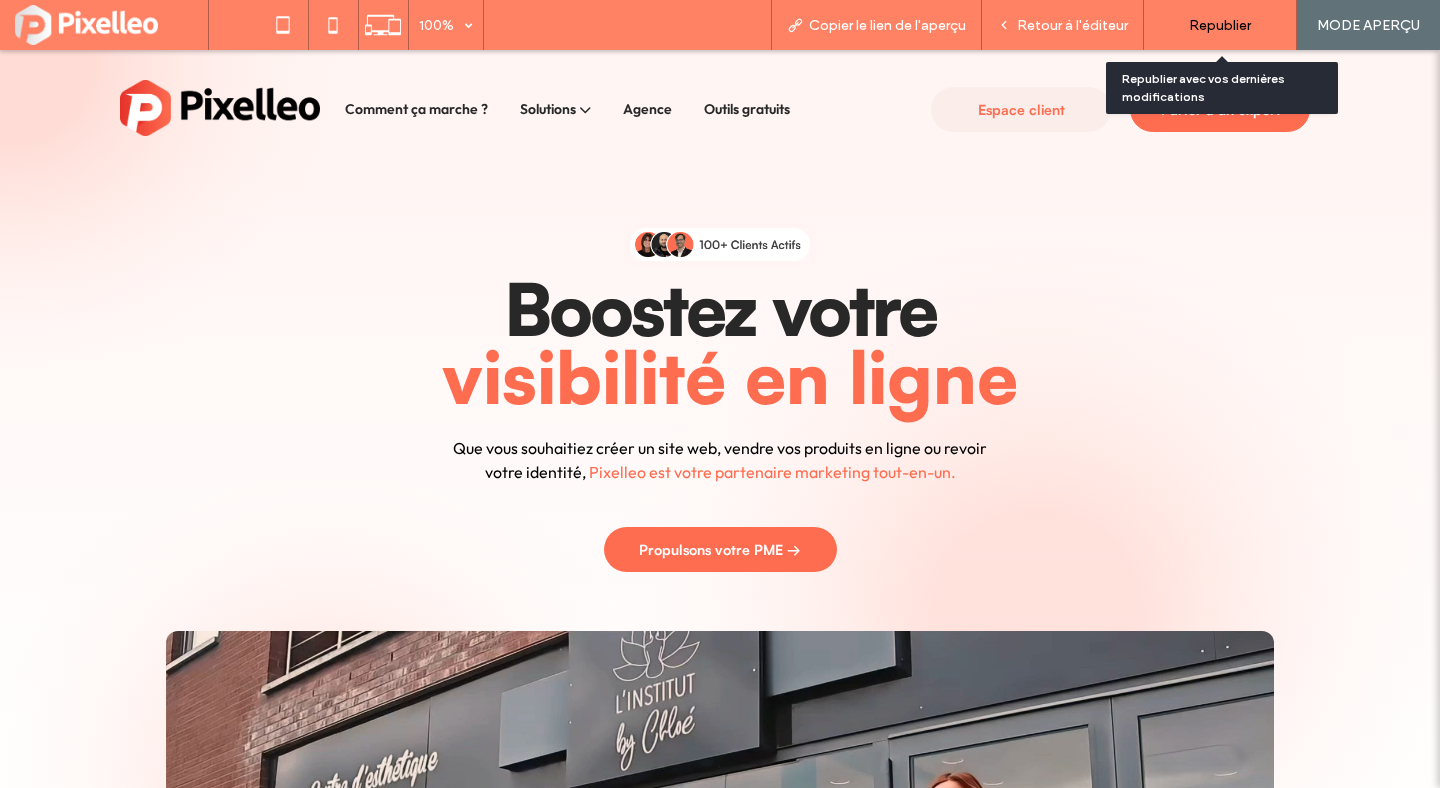 click on "Republier" at bounding box center (1220, 25) 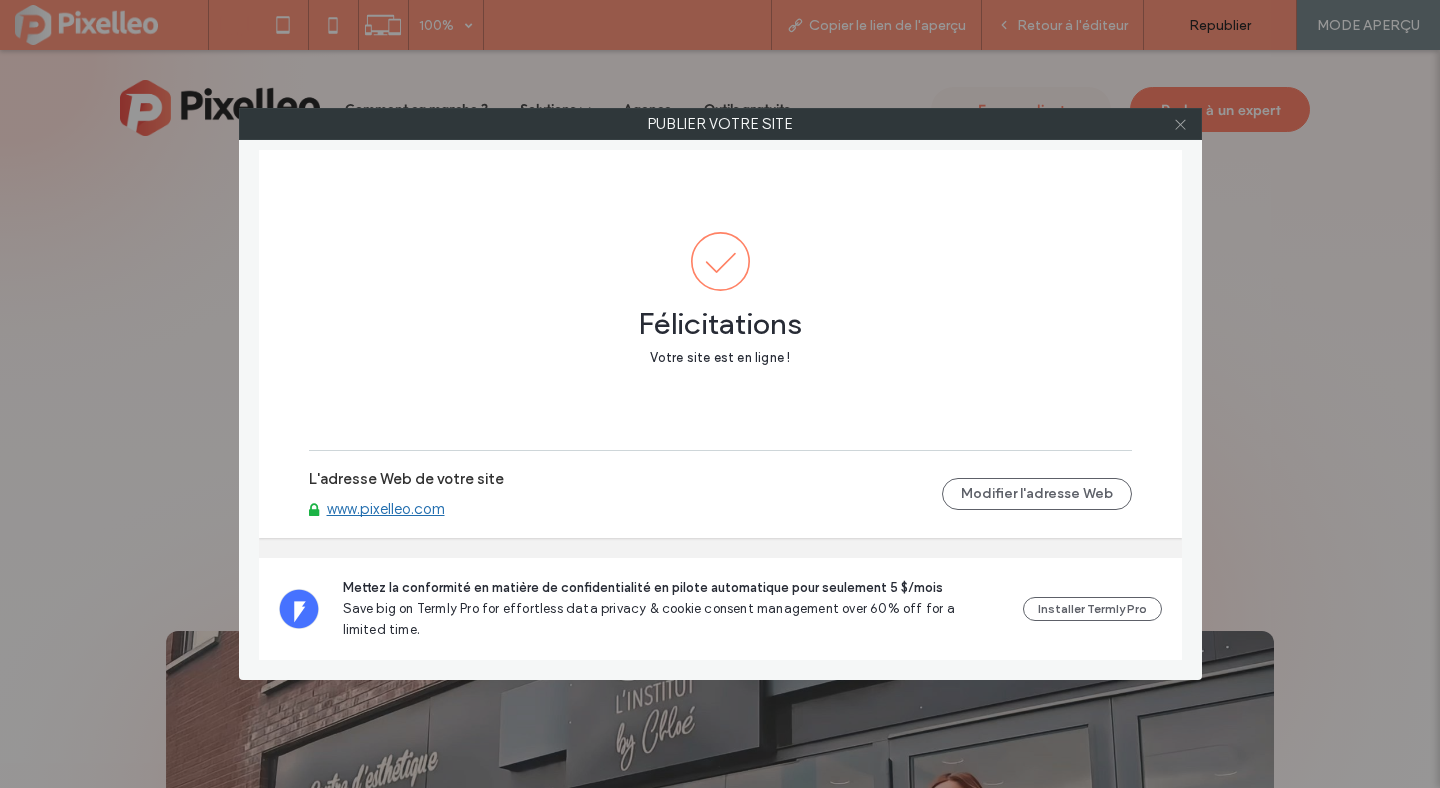 click 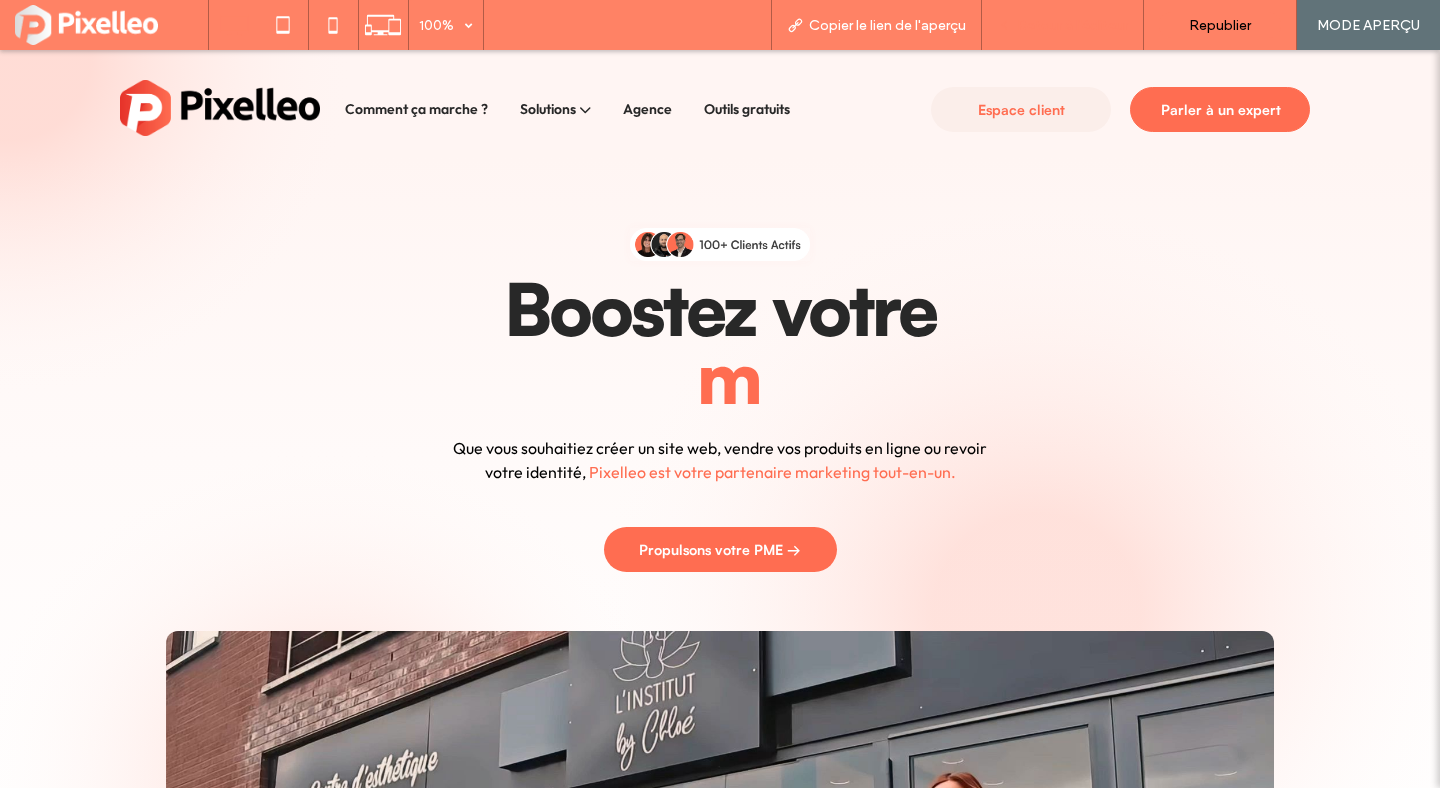 click on "Retour à l'éditeur" at bounding box center (1063, 25) 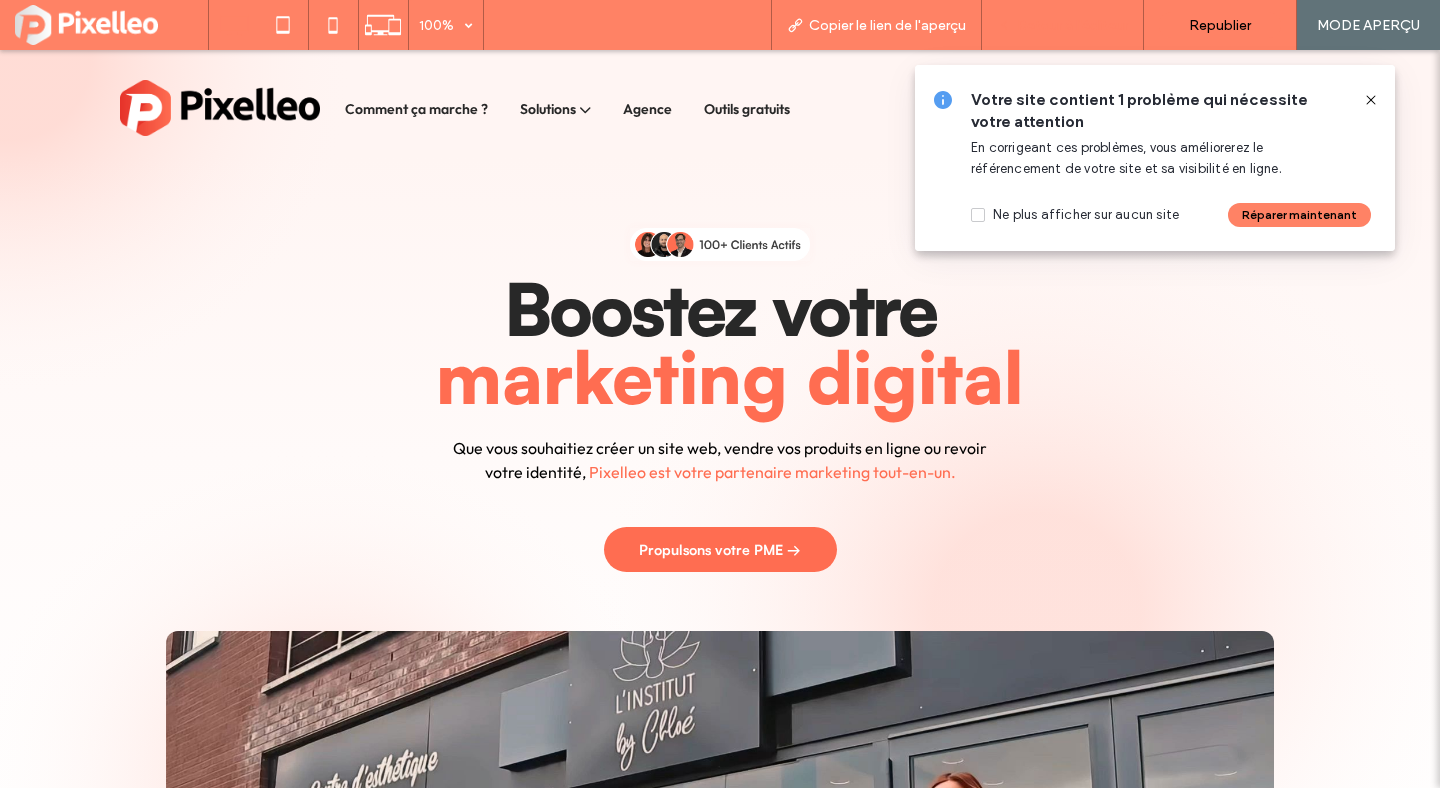 click on "Retour à l'éditeur" at bounding box center (1072, 25) 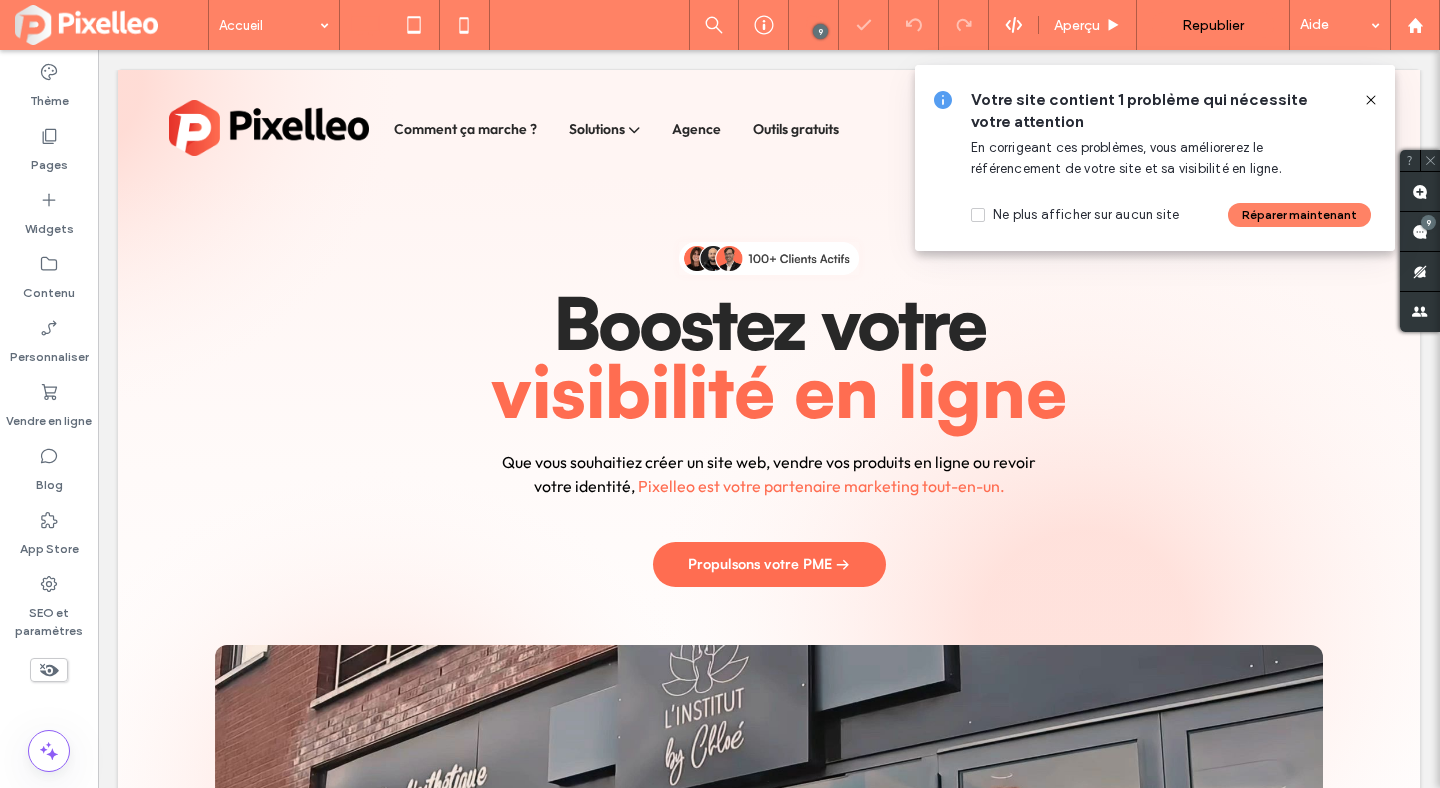 click on "9 Aperçu Republier Aide" at bounding box center (1064, 25) 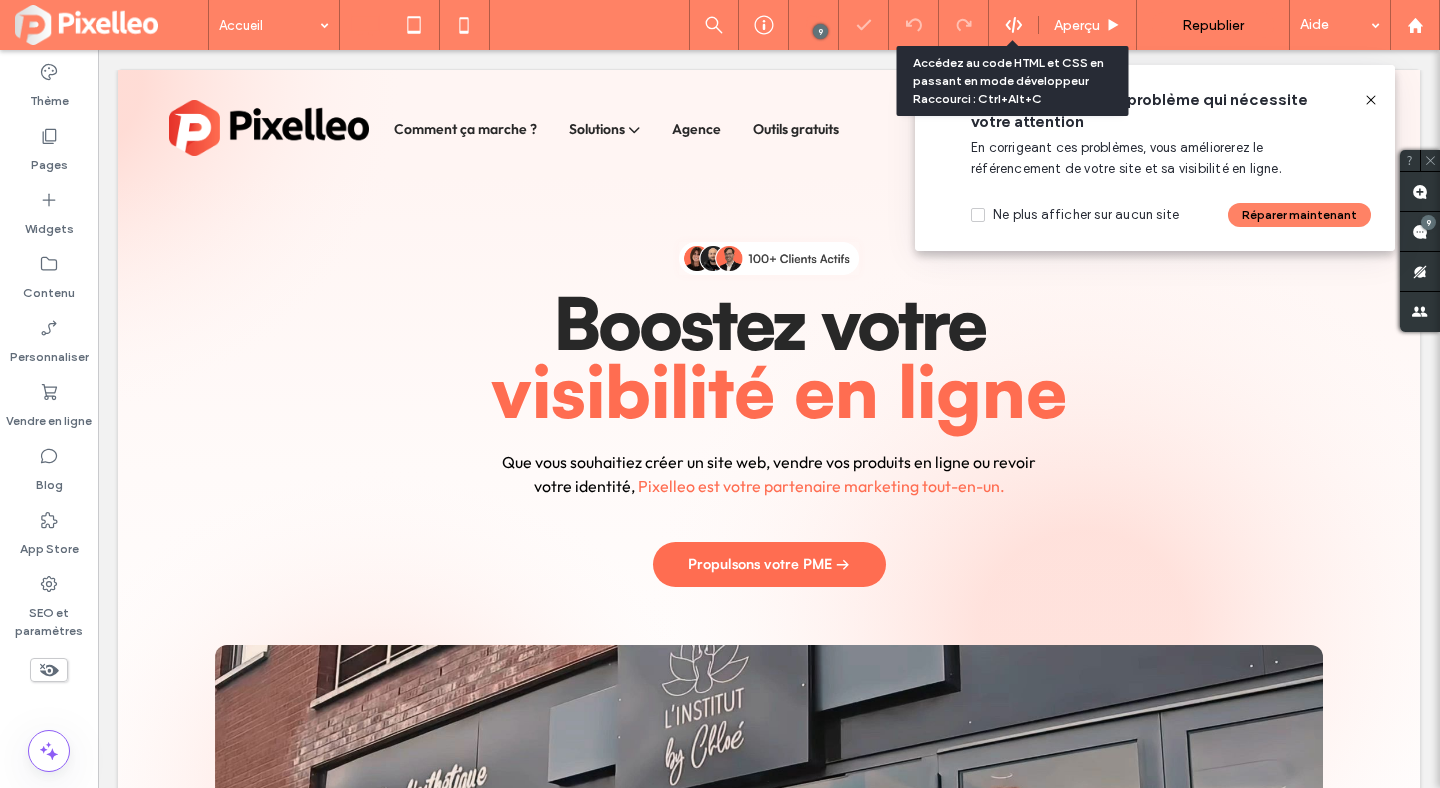 click on "9 Aperçu Republier Aide" at bounding box center (1064, 25) 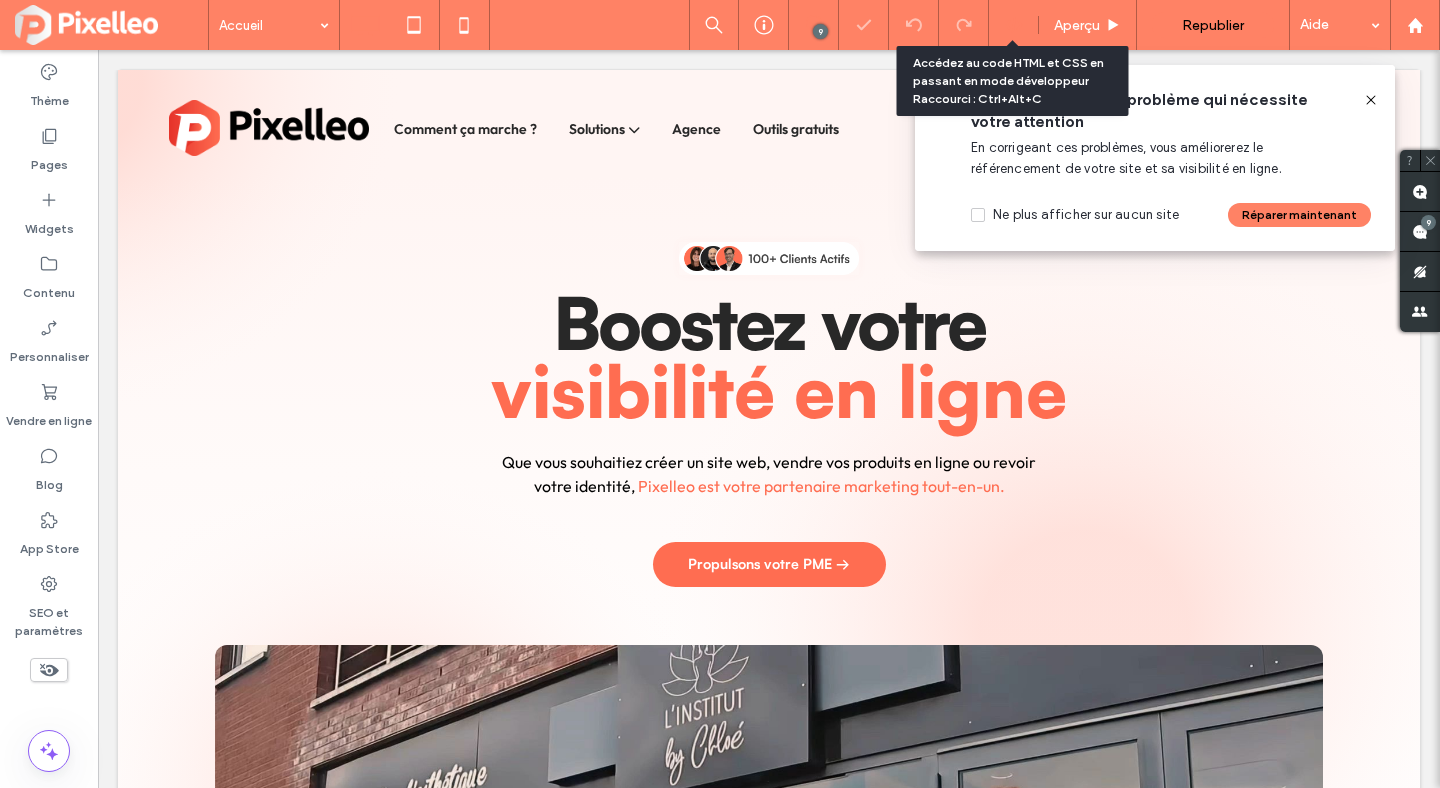 click 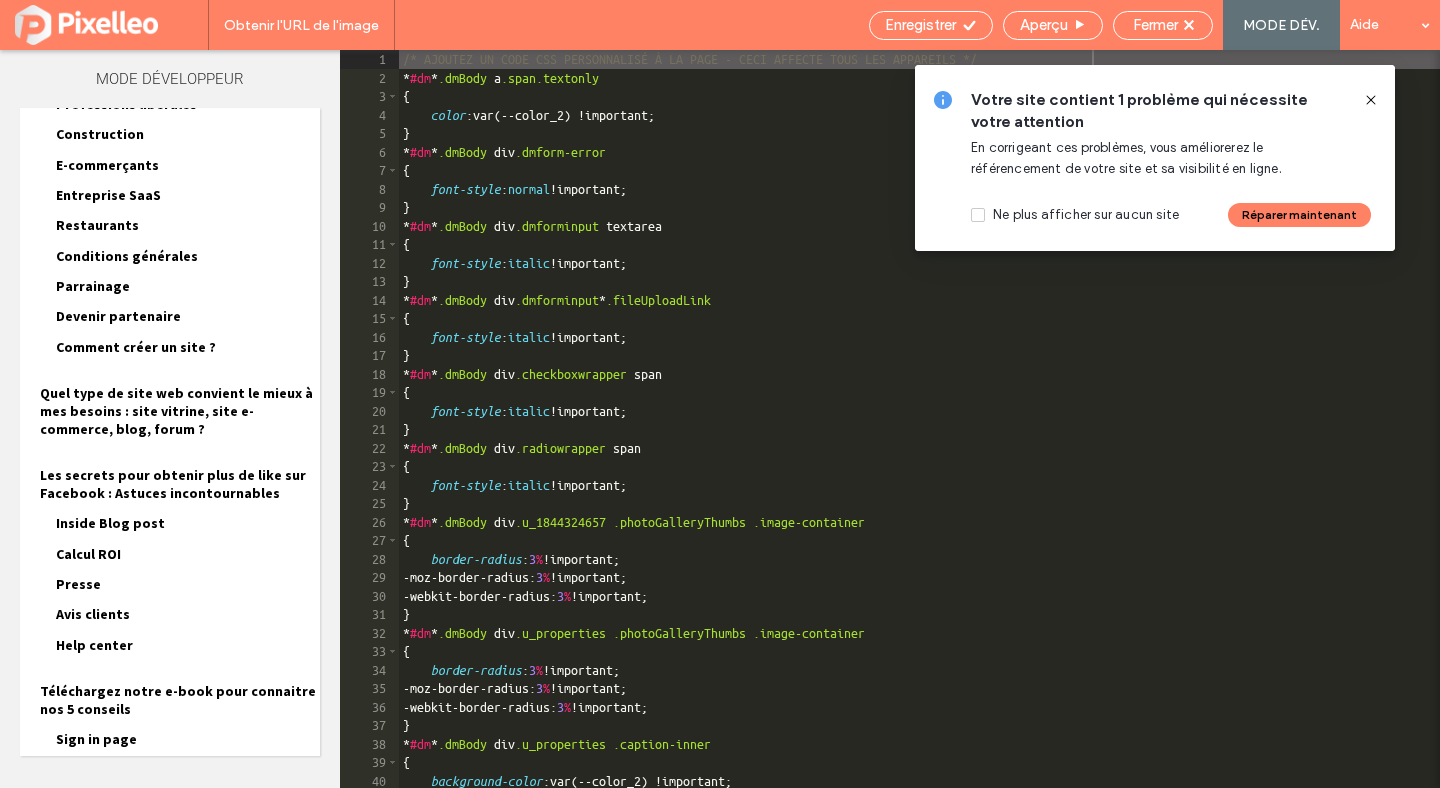 scroll, scrollTop: 999, scrollLeft: 0, axis: vertical 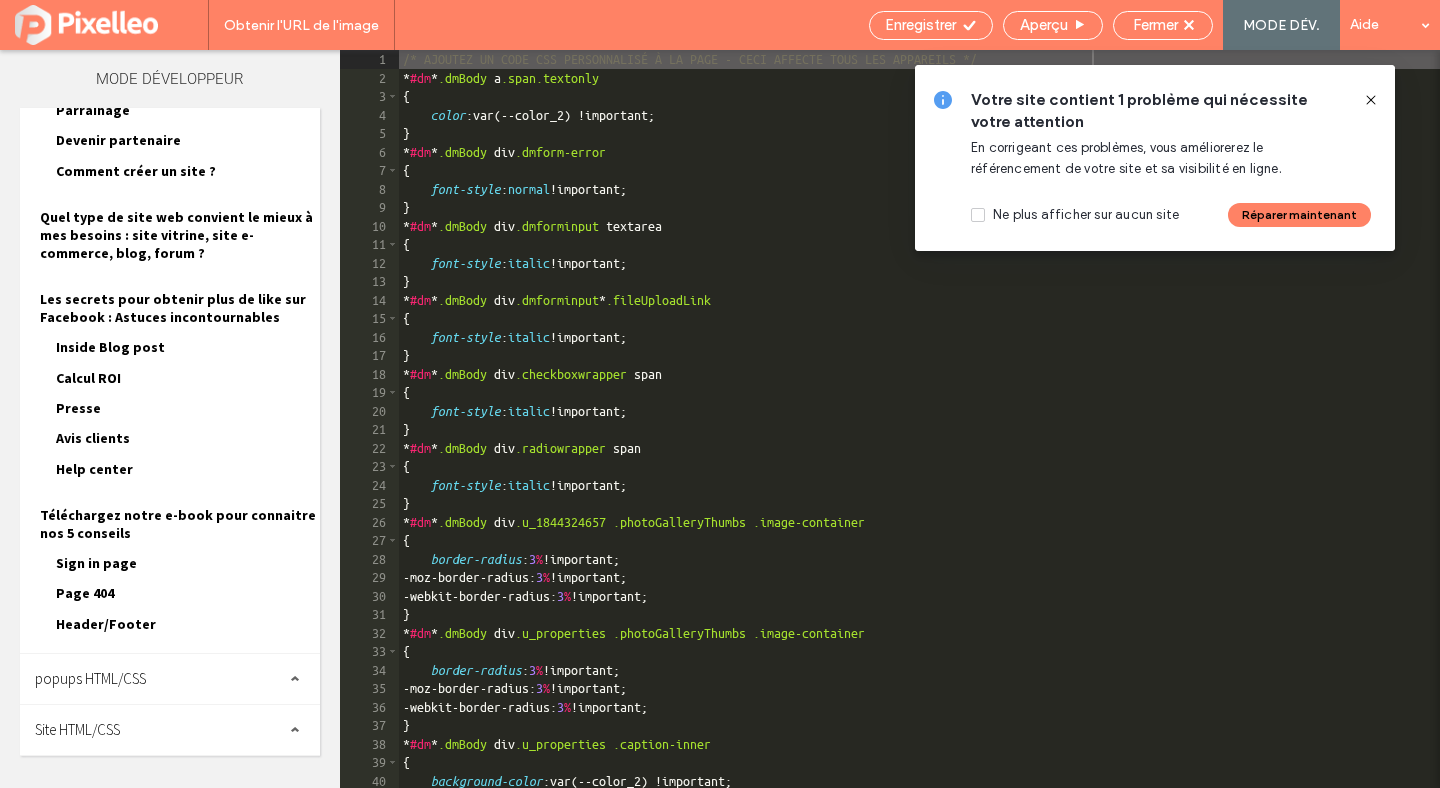 click on "Site HTML/CSS" at bounding box center [170, 730] 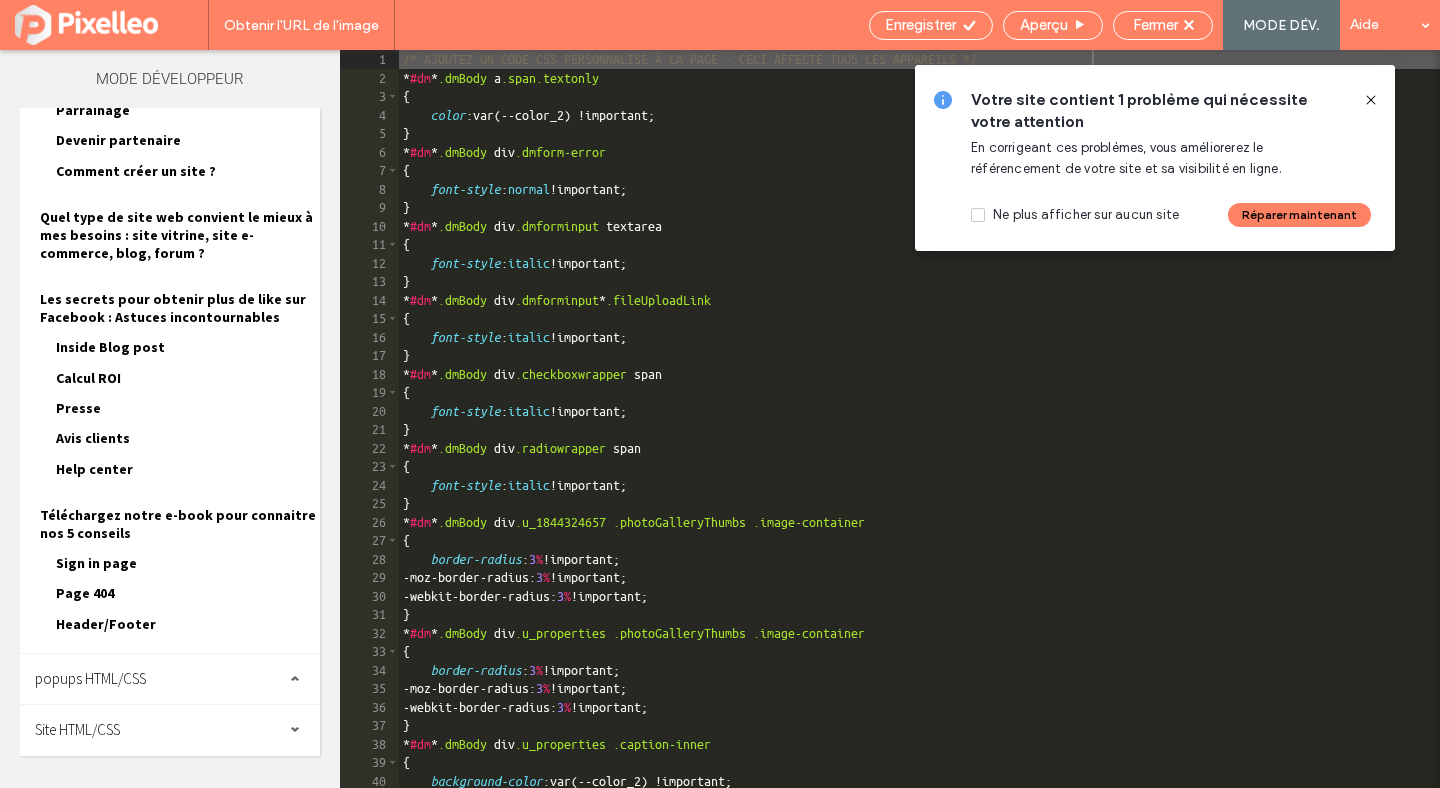 scroll, scrollTop: 1155, scrollLeft: 0, axis: vertical 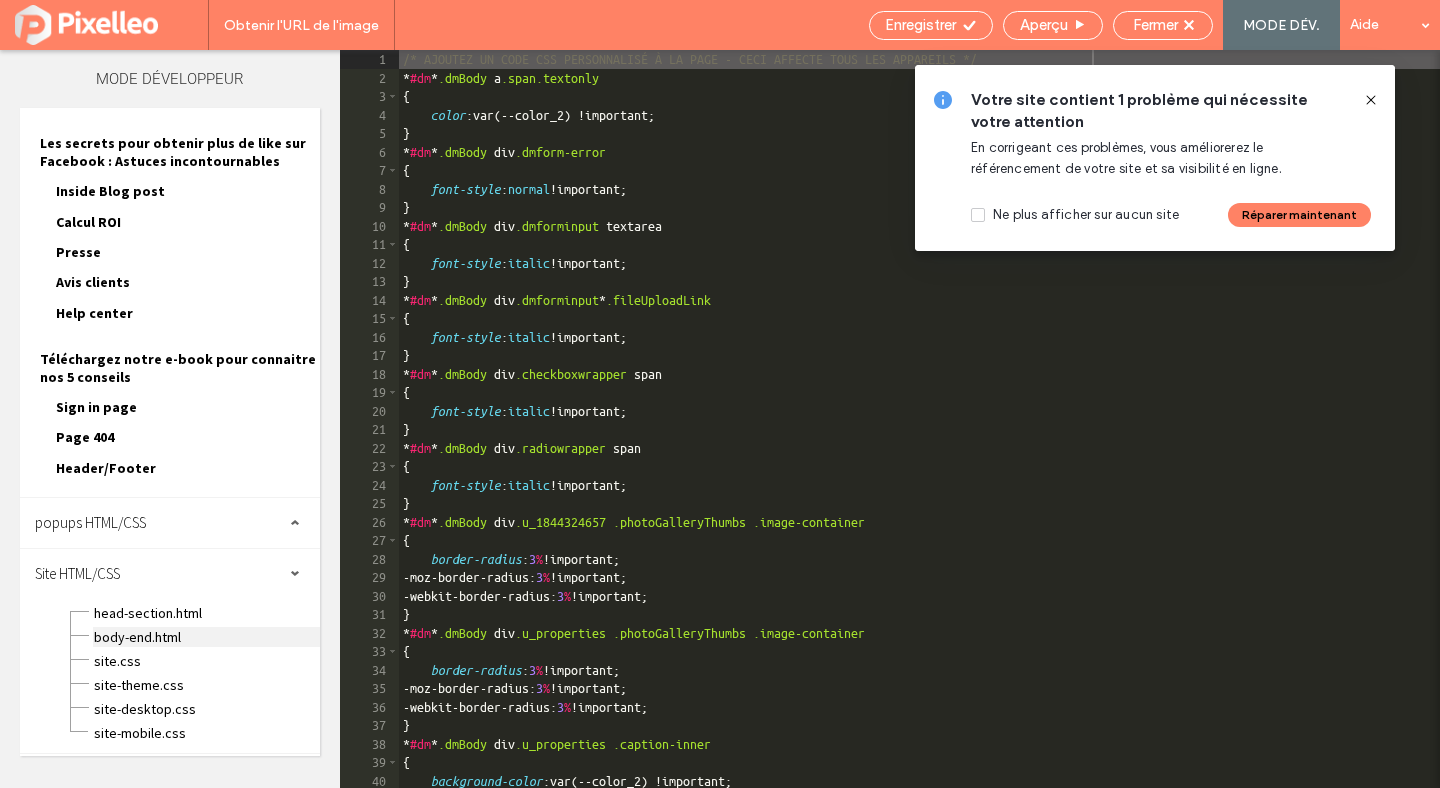 click on "body-end.html" at bounding box center (206, 637) 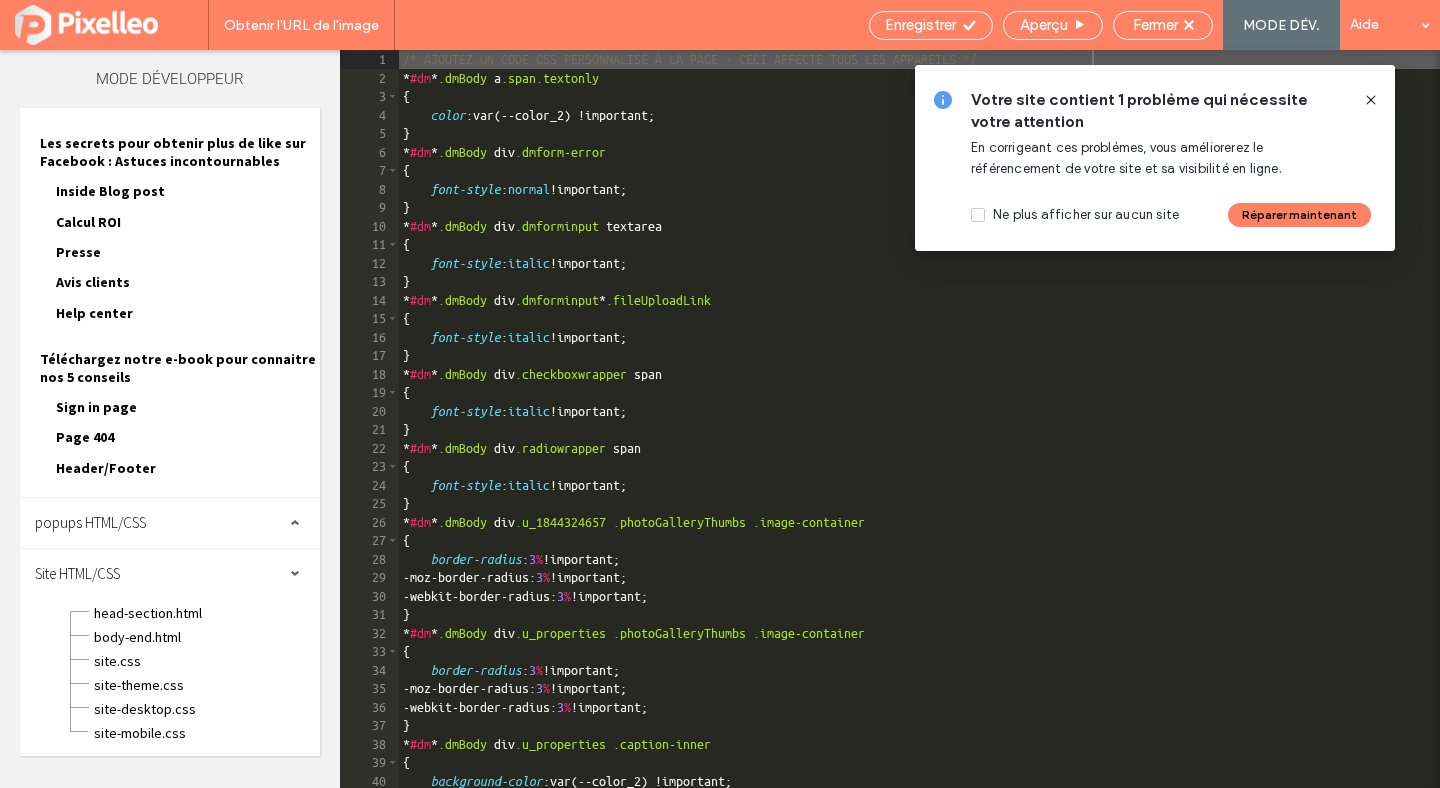 scroll, scrollTop: 1, scrollLeft: 0, axis: vertical 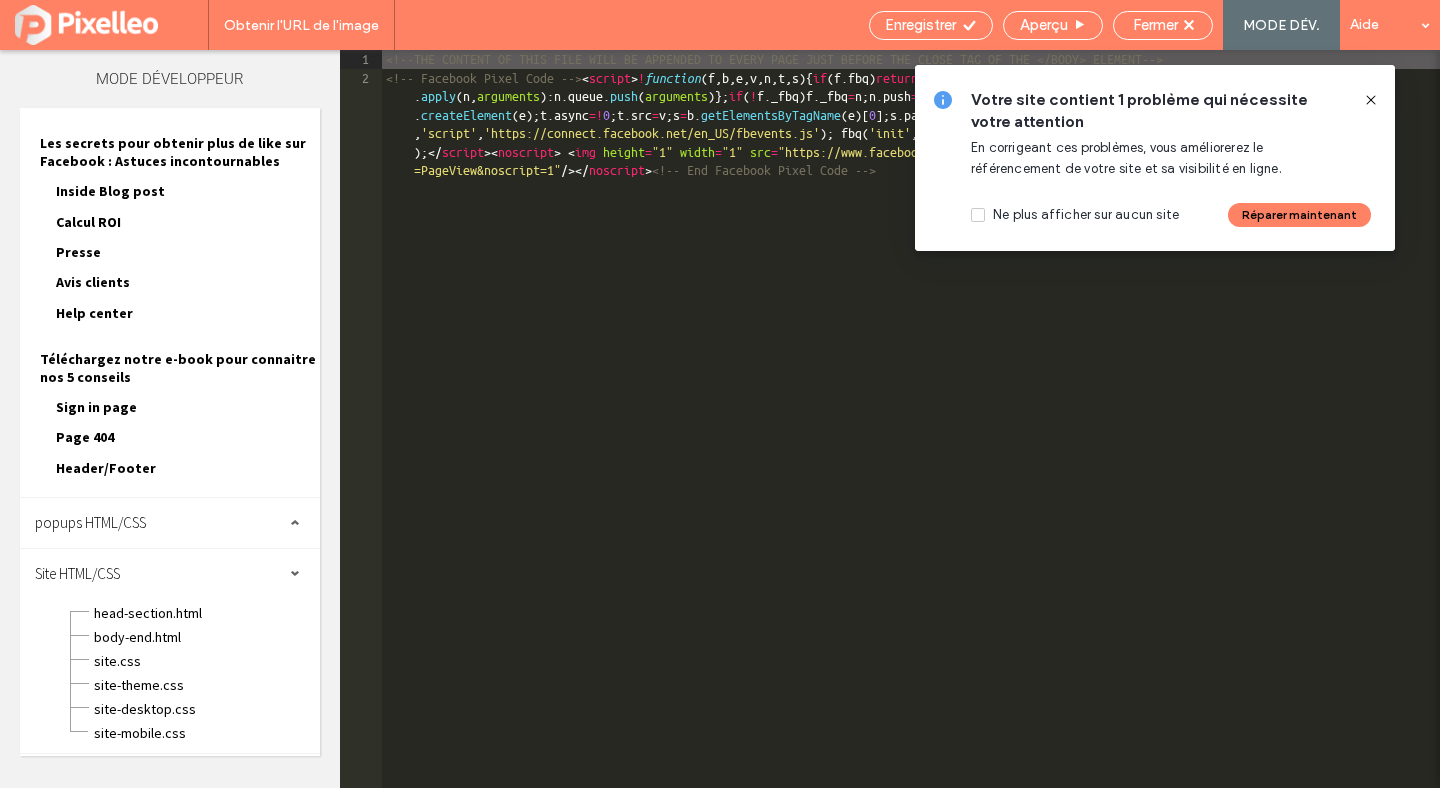 click 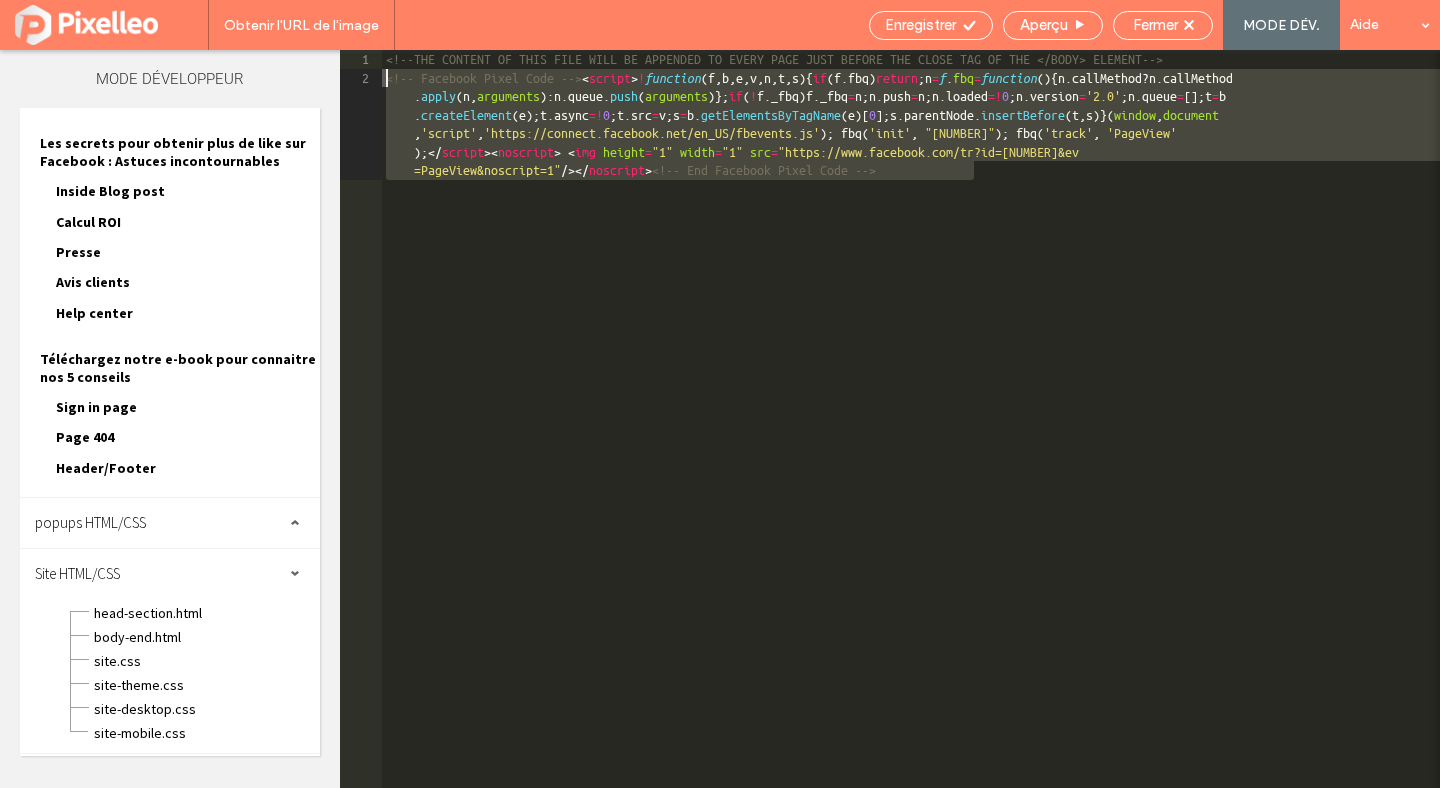 drag, startPoint x: 1017, startPoint y: 180, endPoint x: 382, endPoint y: 84, distance: 642.2157 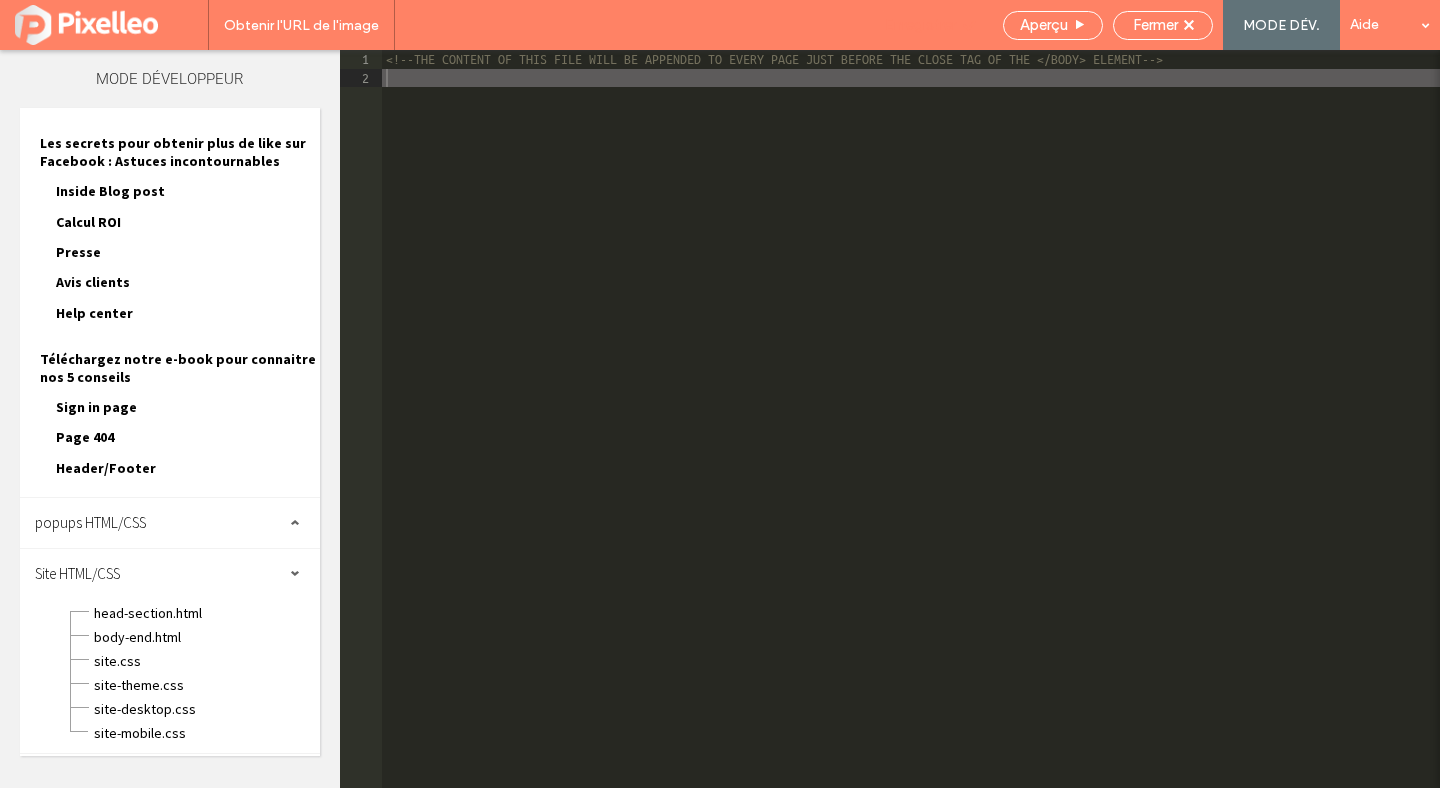 click 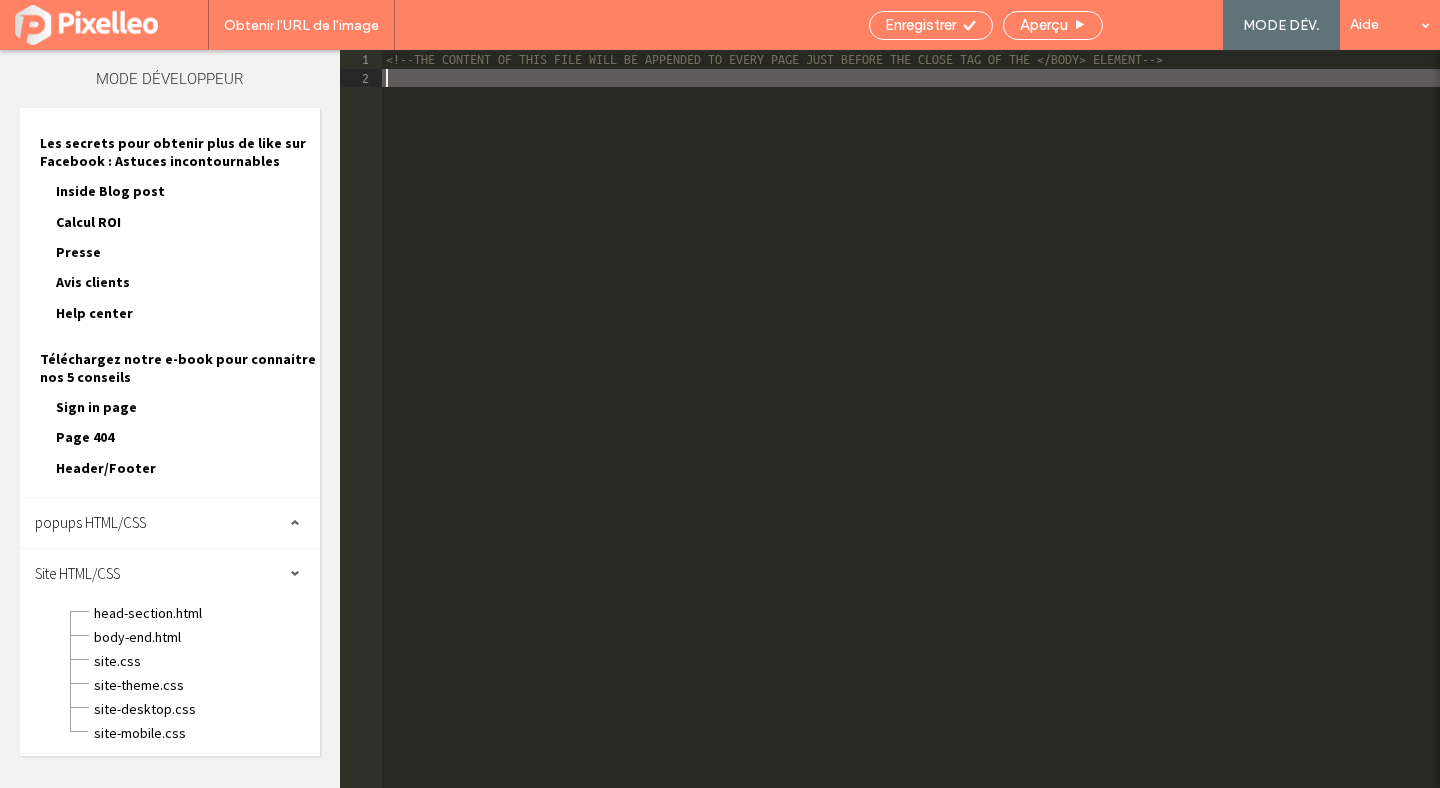 scroll, scrollTop: 0, scrollLeft: 0, axis: both 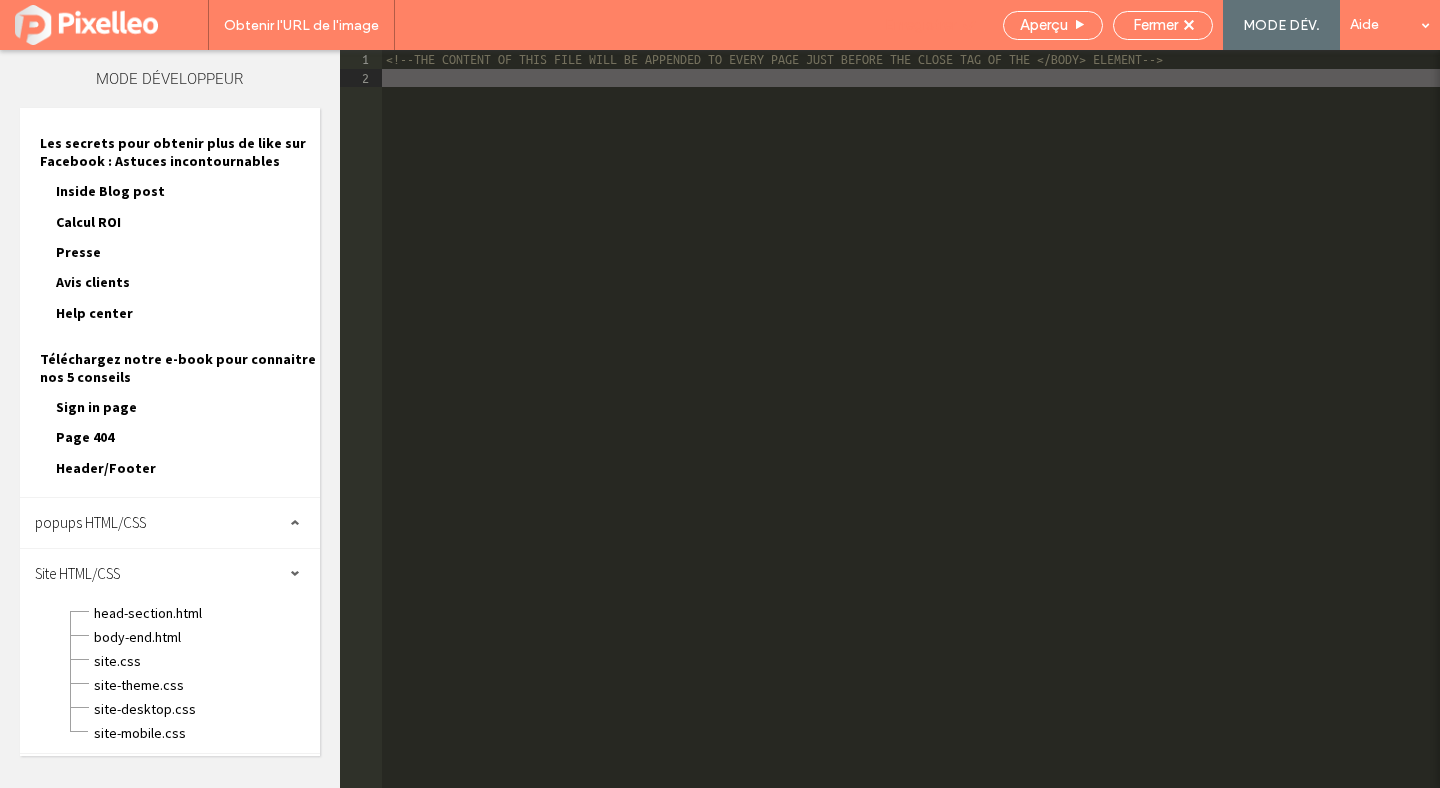 click on "Enregistrer" at bounding box center (920, 25) 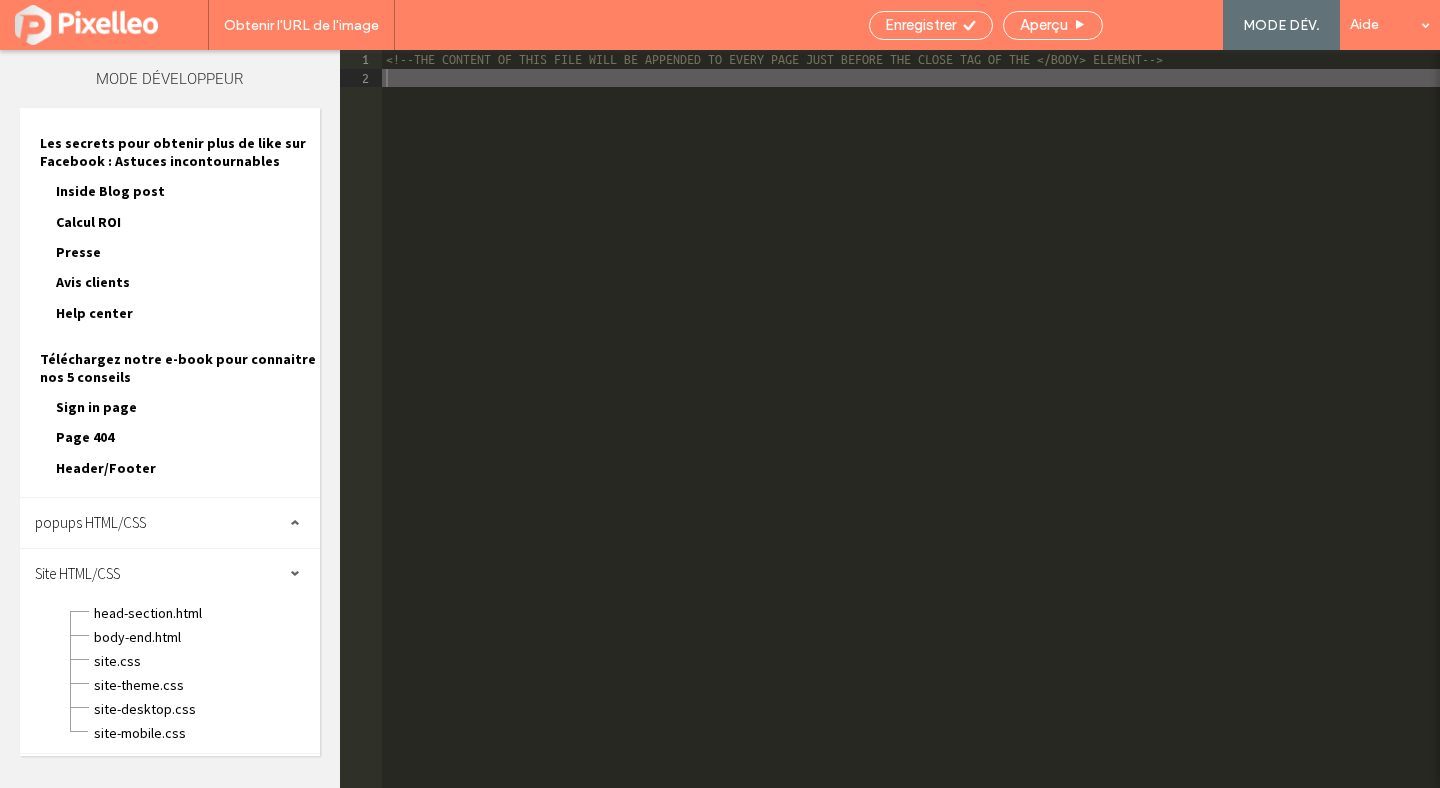 click on "Fermer" at bounding box center [1155, 25] 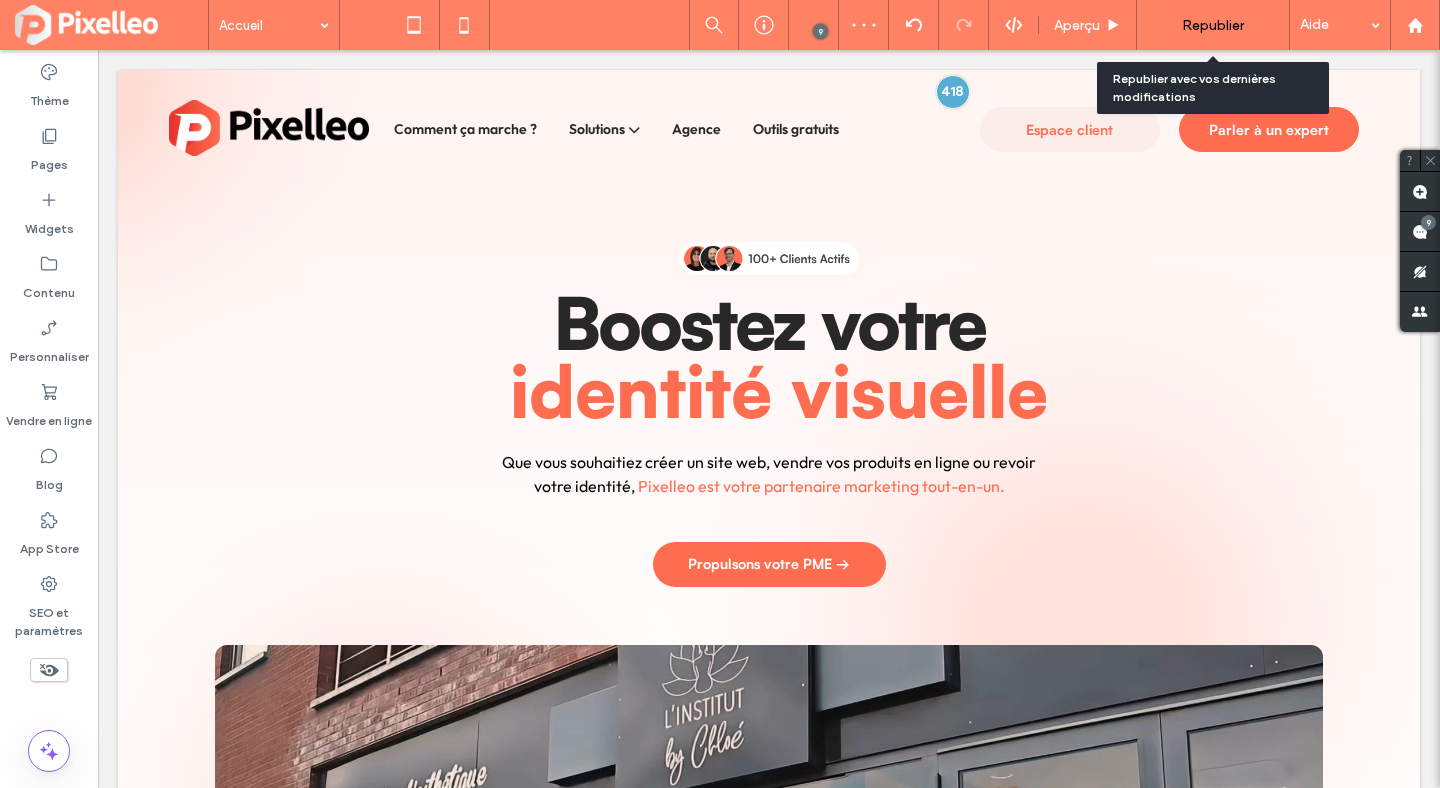 click on "Republier" at bounding box center [1213, 25] 